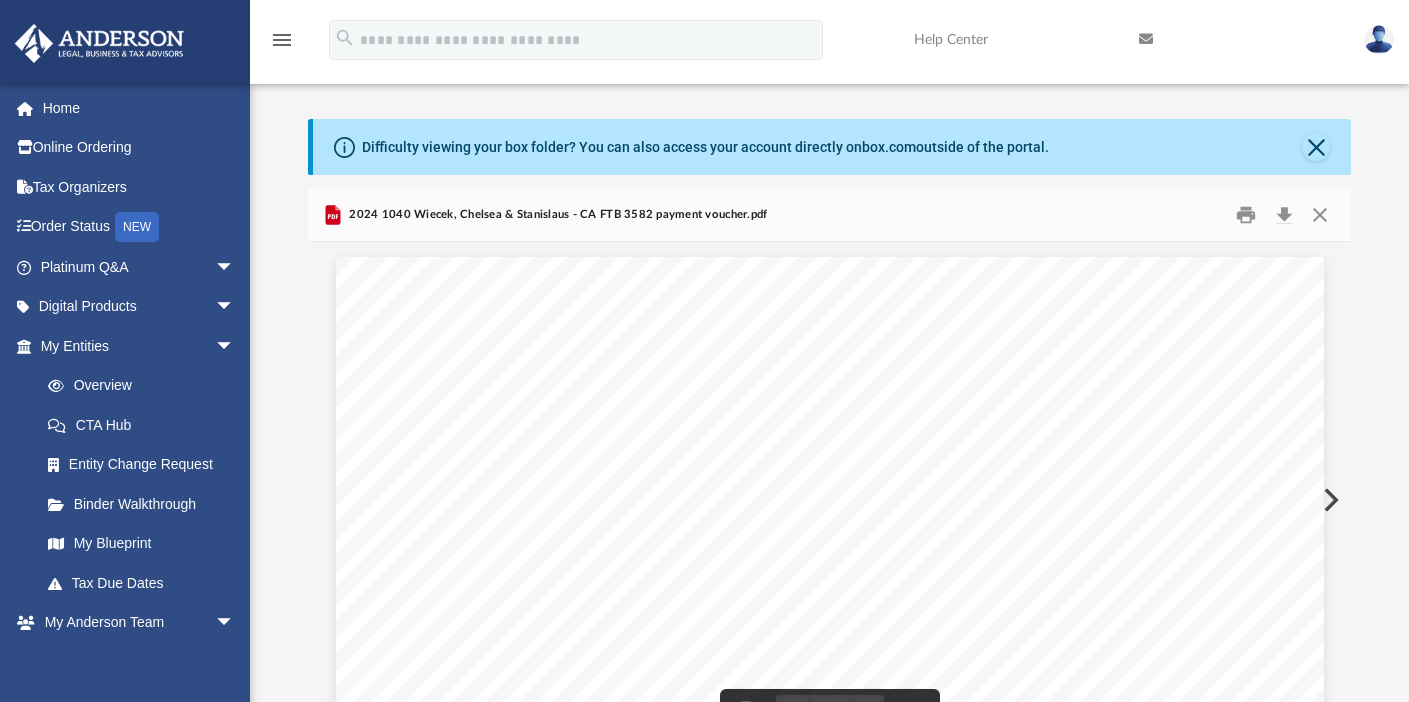 scroll, scrollTop: 56, scrollLeft: 0, axis: vertical 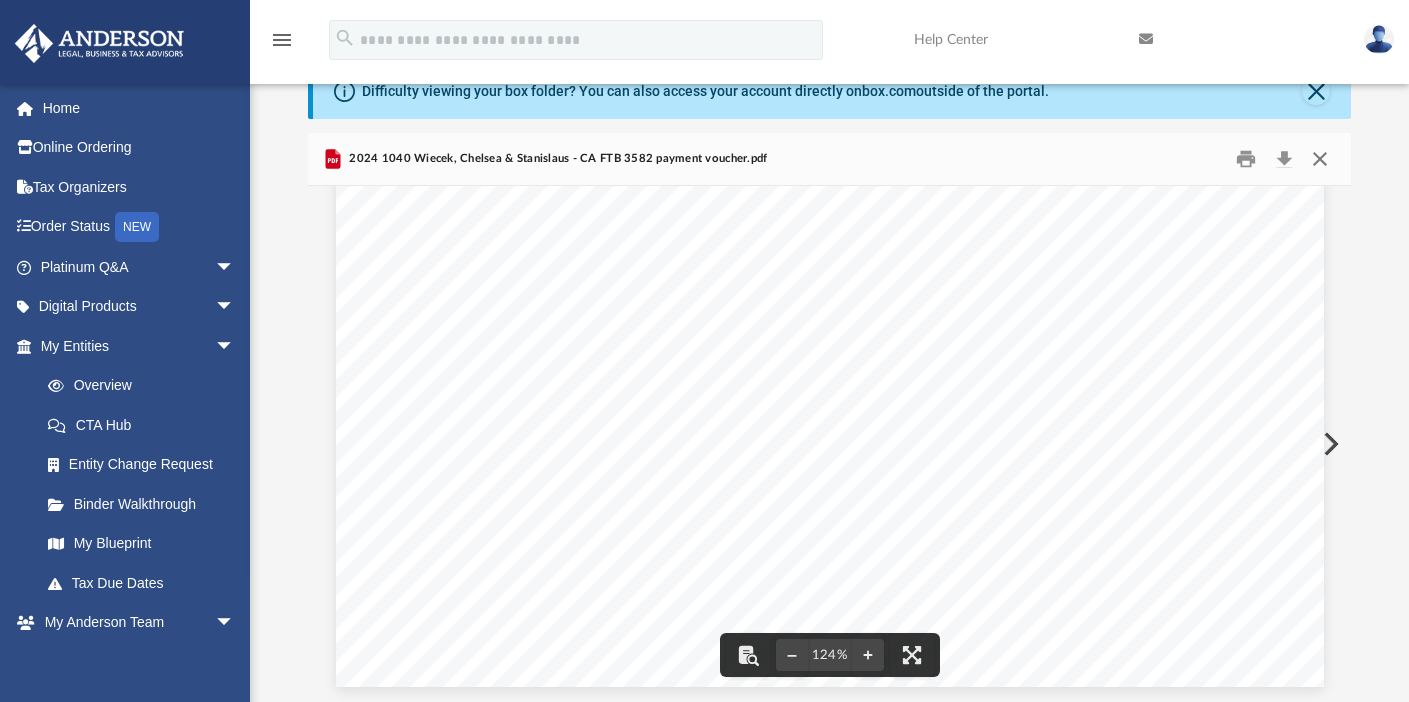 click at bounding box center [1320, 159] 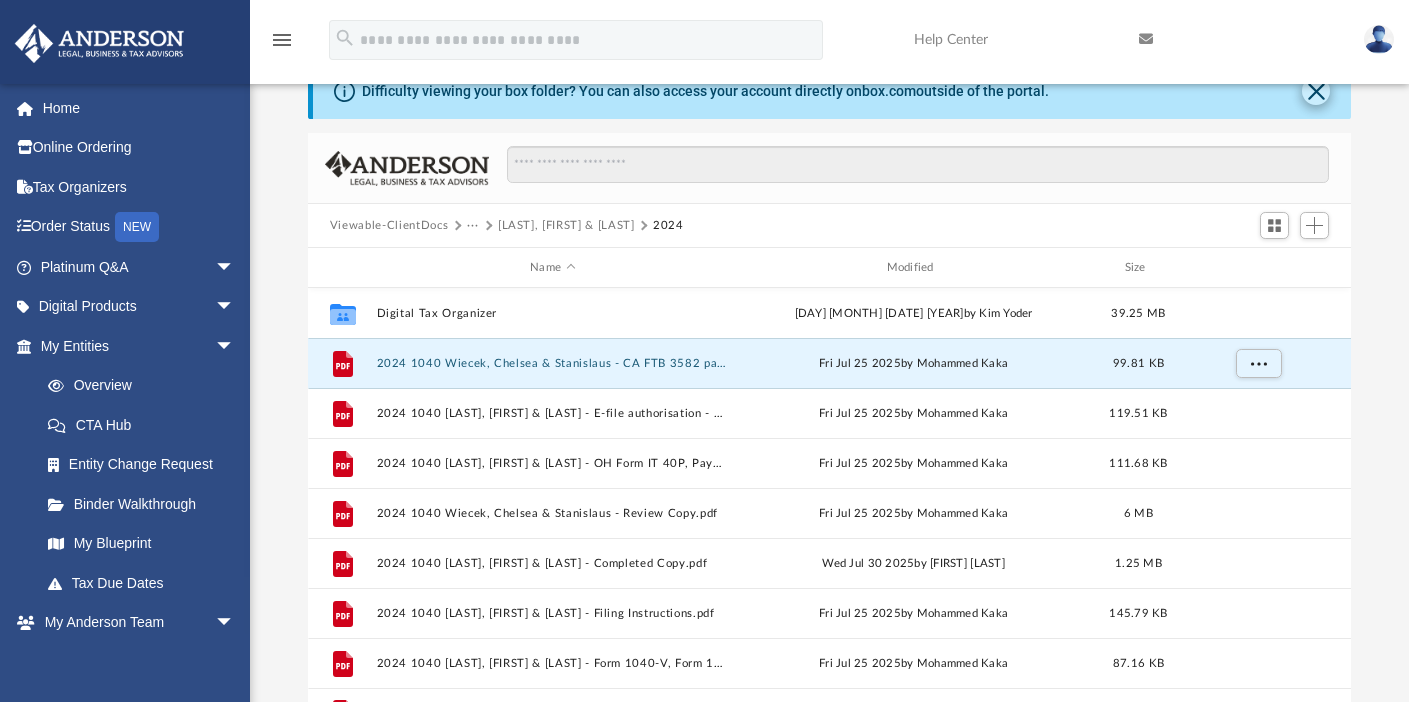 click 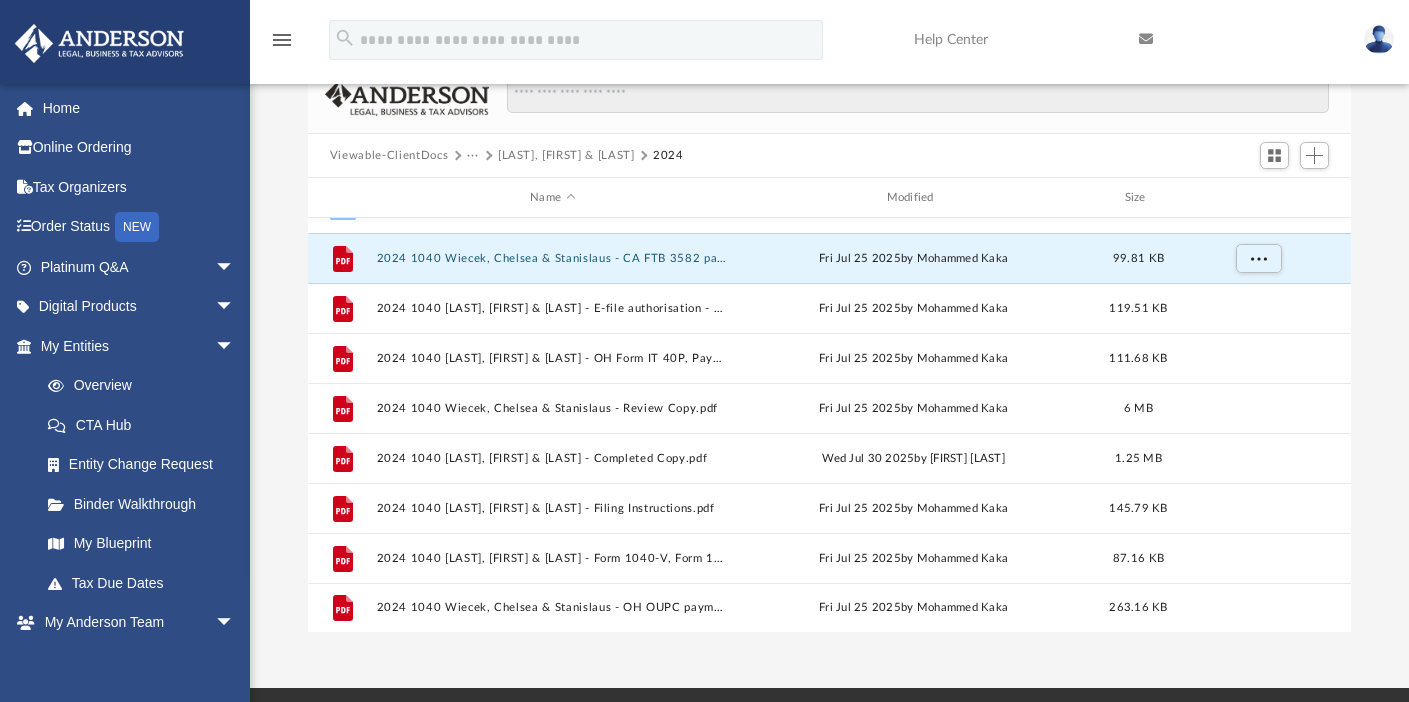 scroll, scrollTop: 35, scrollLeft: 0, axis: vertical 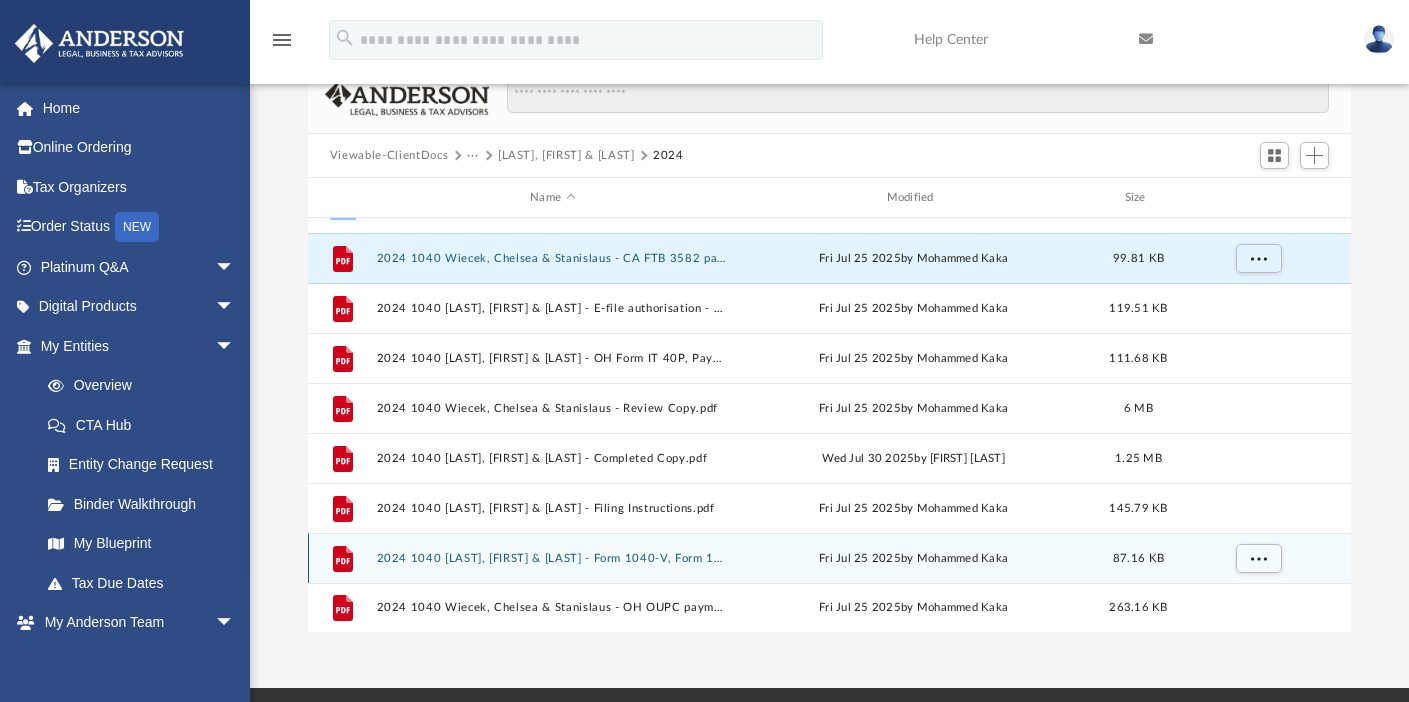 click on "2024 1040 [LAST], [FIRST] & [LAST] - Form 1040-V, Form 1040 Payment Voucher.pdf" at bounding box center [552, 558] 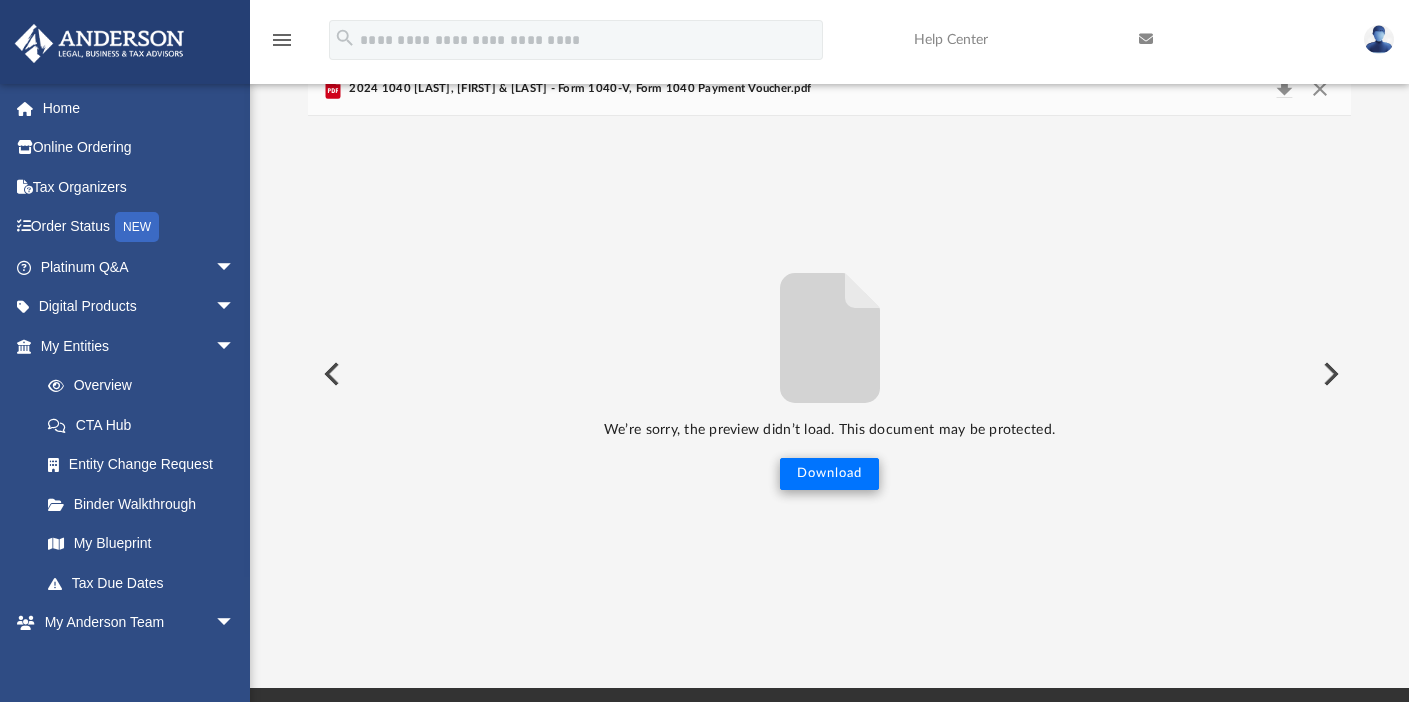 click on "Download" at bounding box center [829, 474] 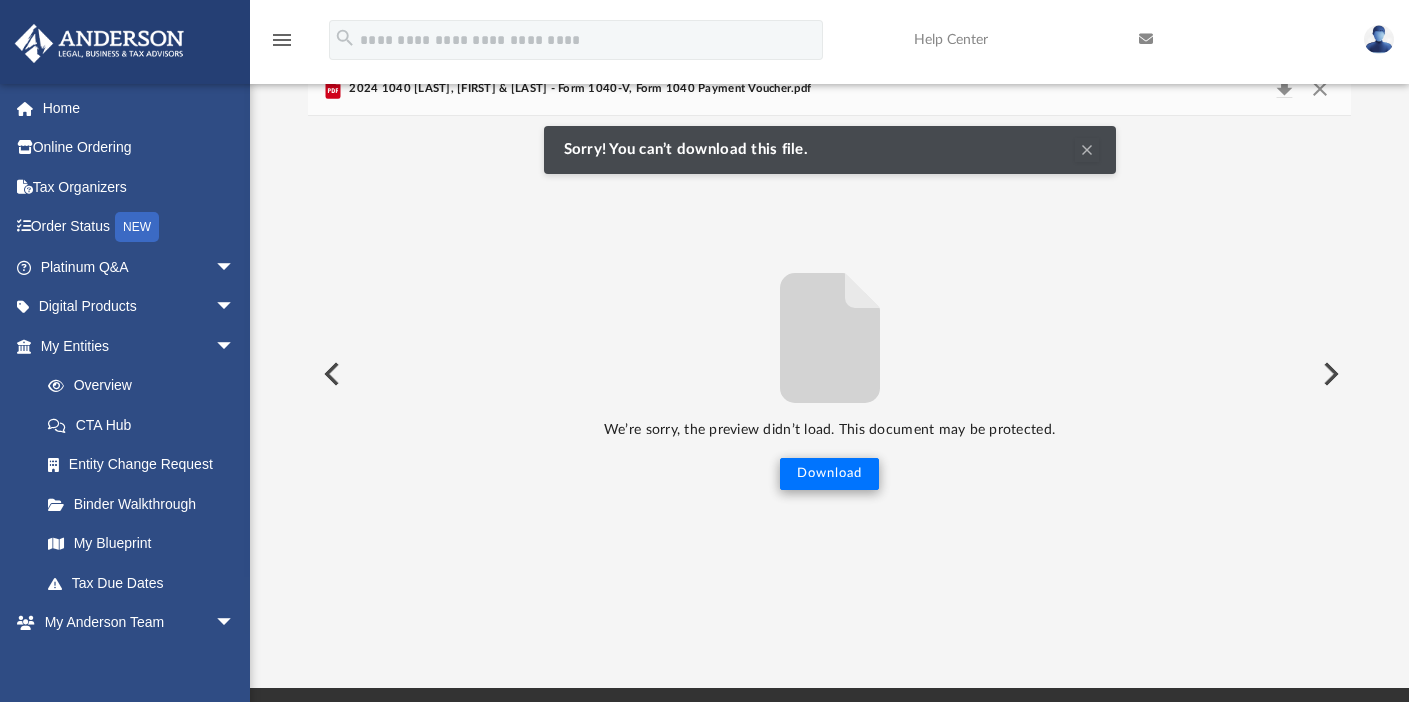 click on "Download" at bounding box center [829, 474] 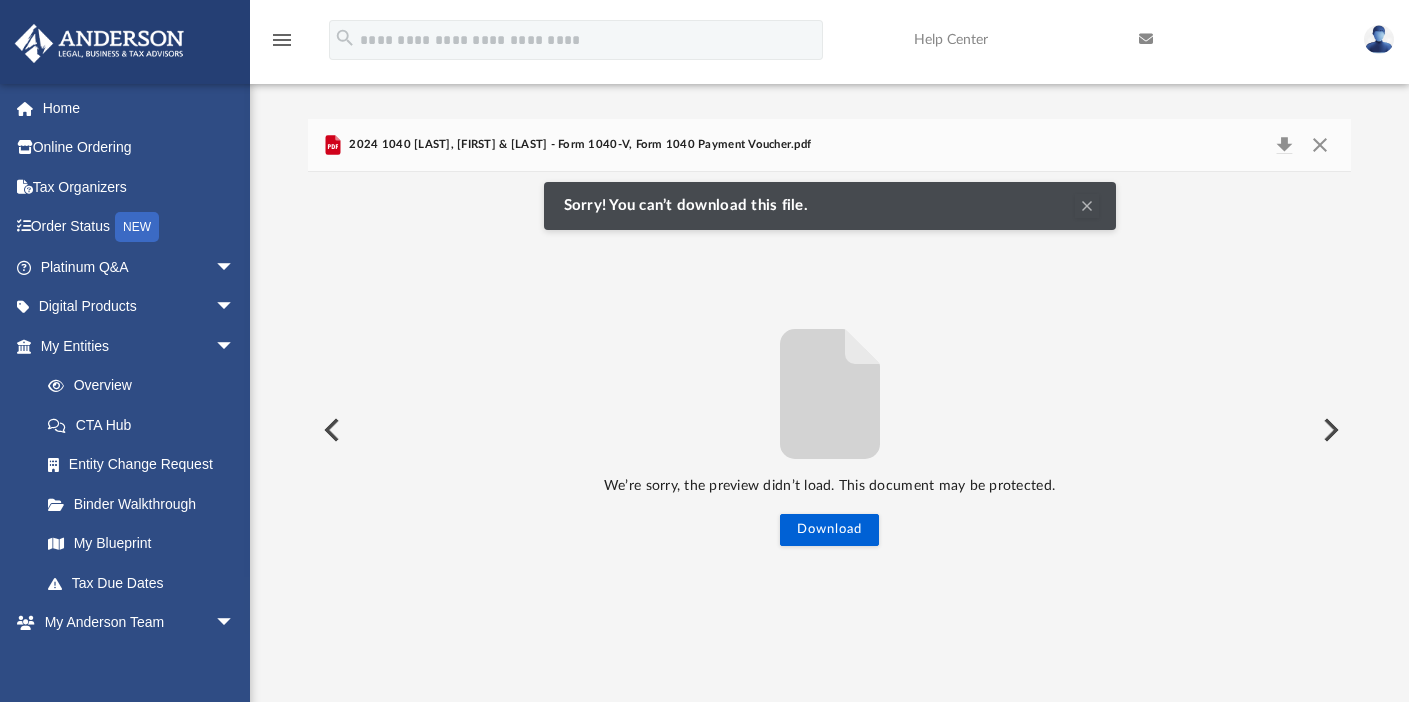 scroll, scrollTop: 0, scrollLeft: 0, axis: both 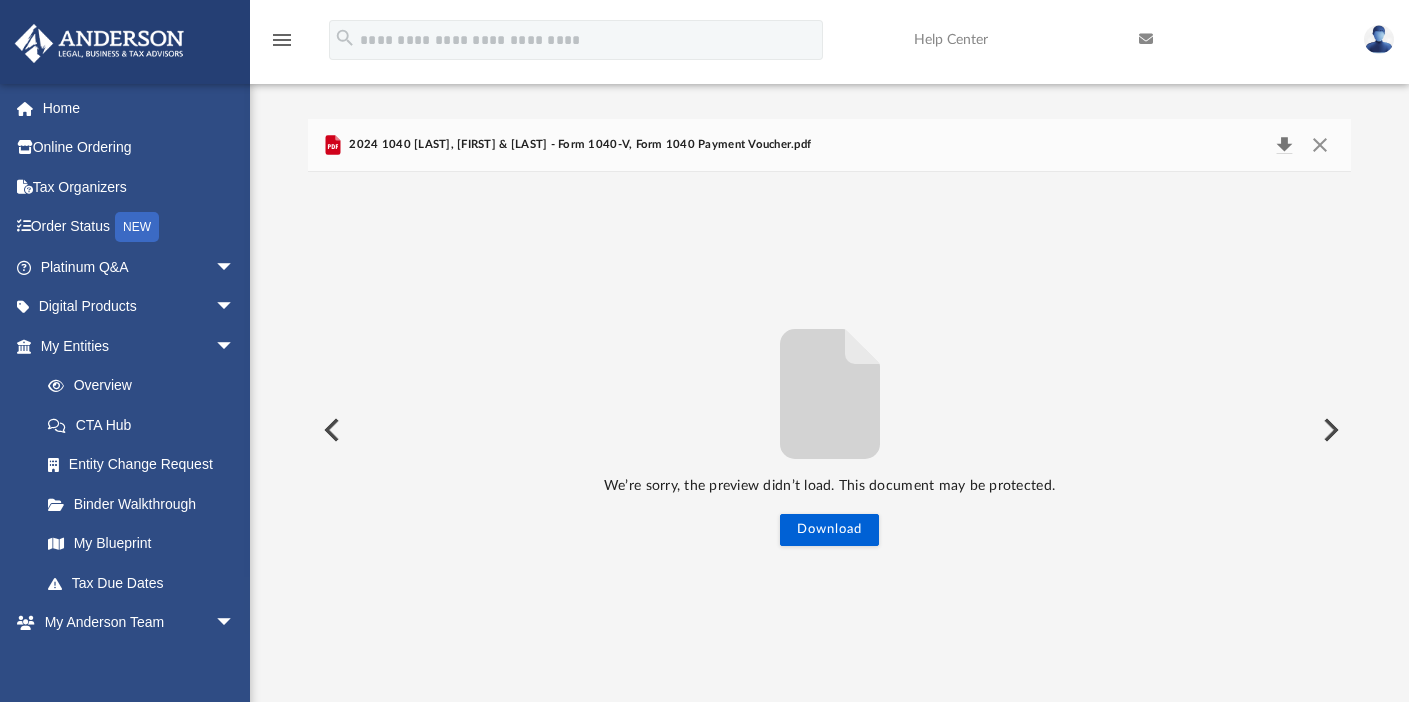 click at bounding box center [1284, 145] 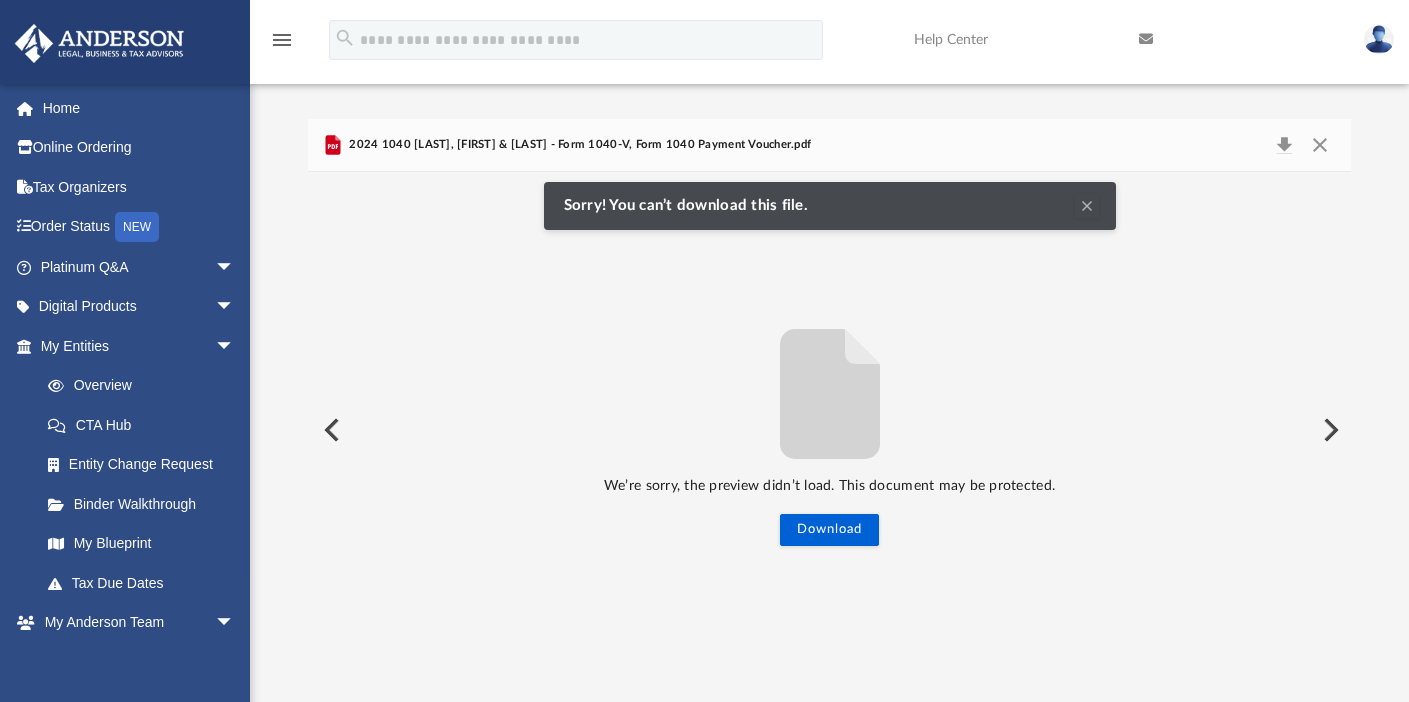 click on "2024 1040 Wiecek, Chelsea & Stanislaus - Form 1040-V, Form 1040 Payment Voucher.pdf" at bounding box center (578, 145) 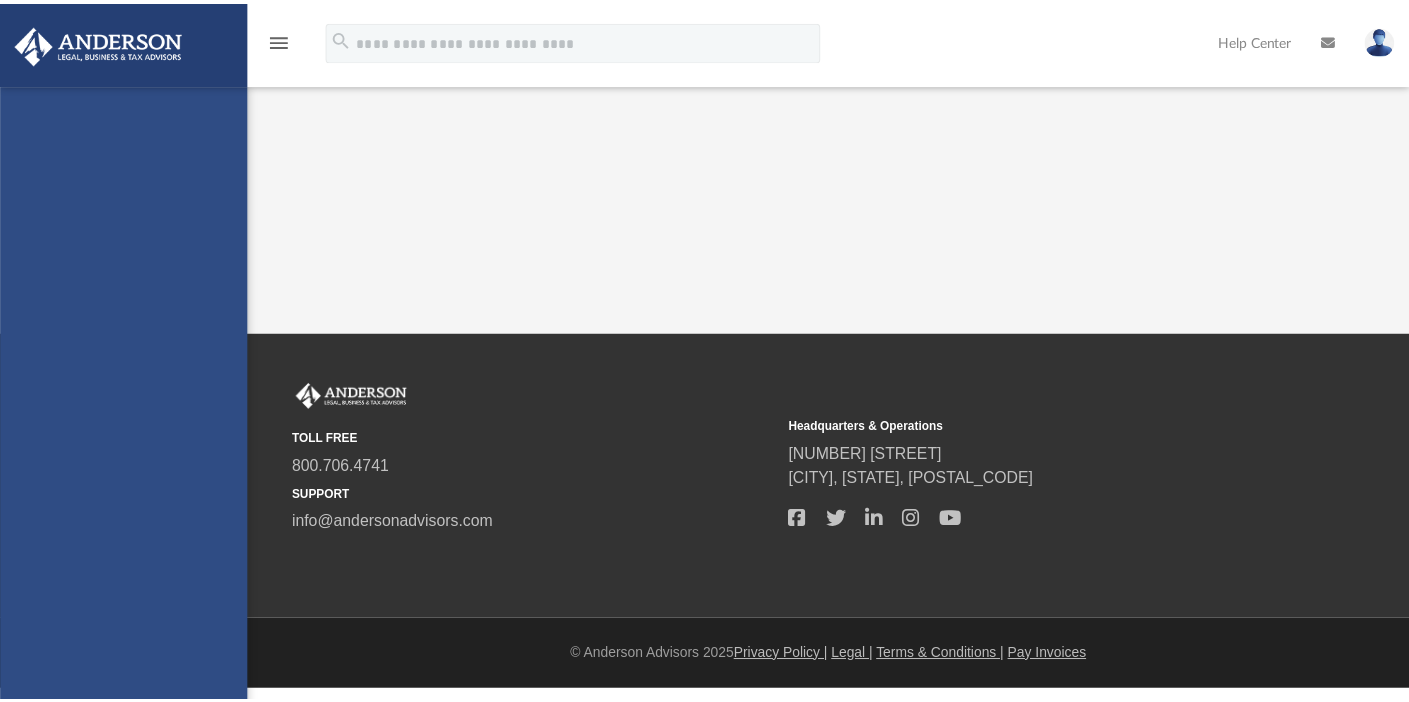 scroll, scrollTop: 0, scrollLeft: 0, axis: both 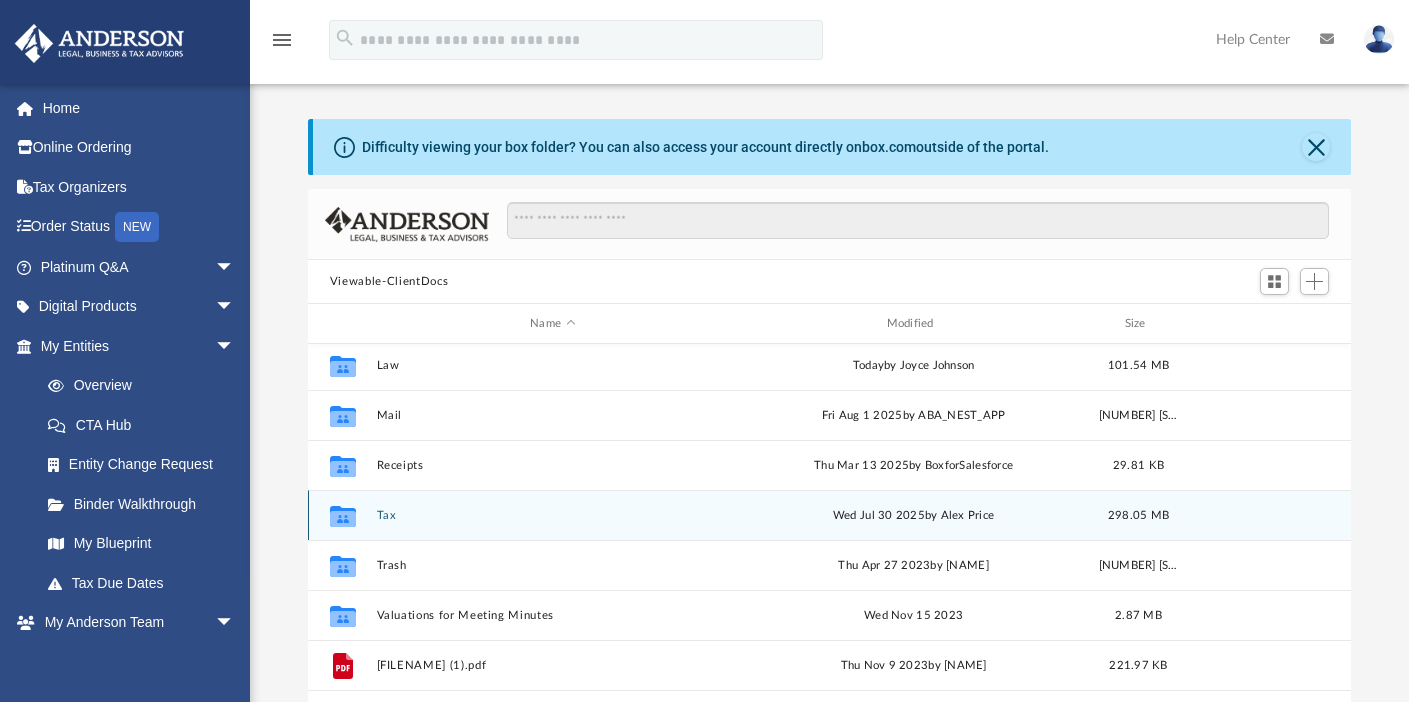 click on "Tax" at bounding box center (552, 515) 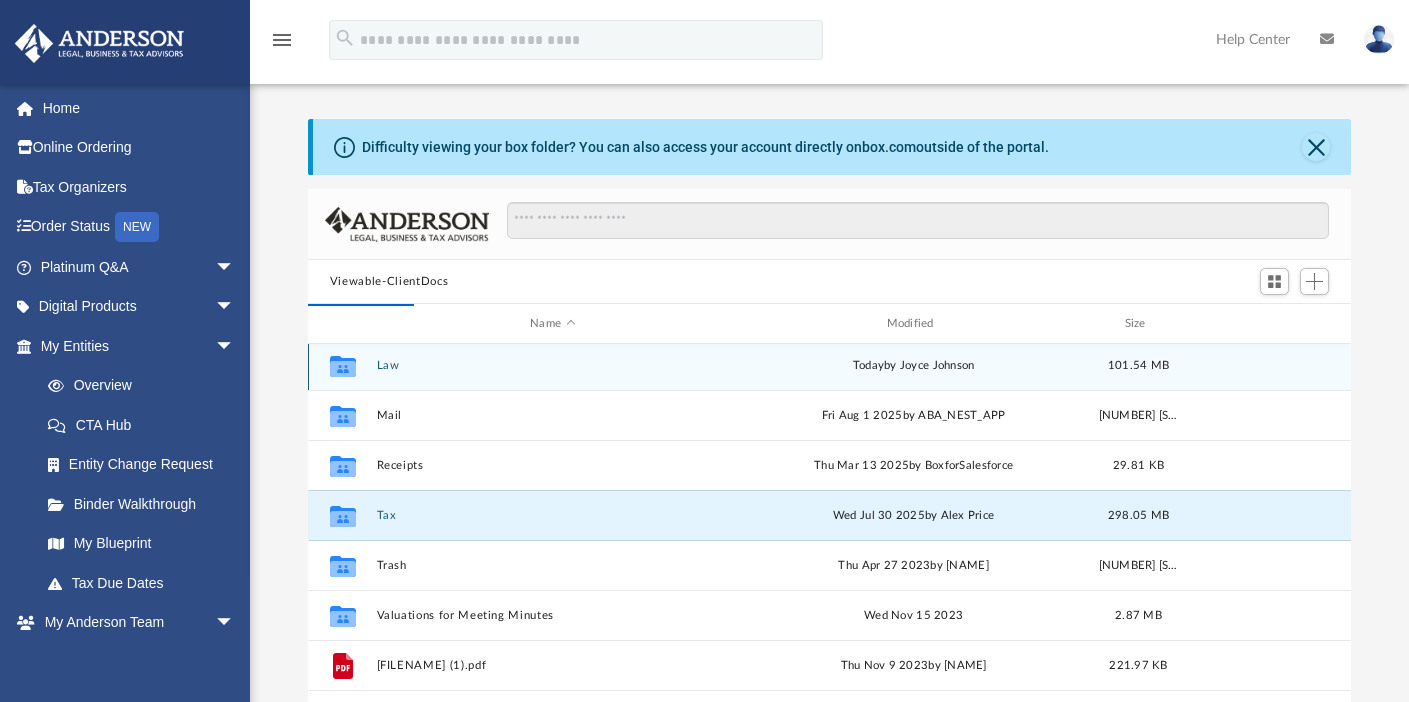 scroll, scrollTop: 0, scrollLeft: 0, axis: both 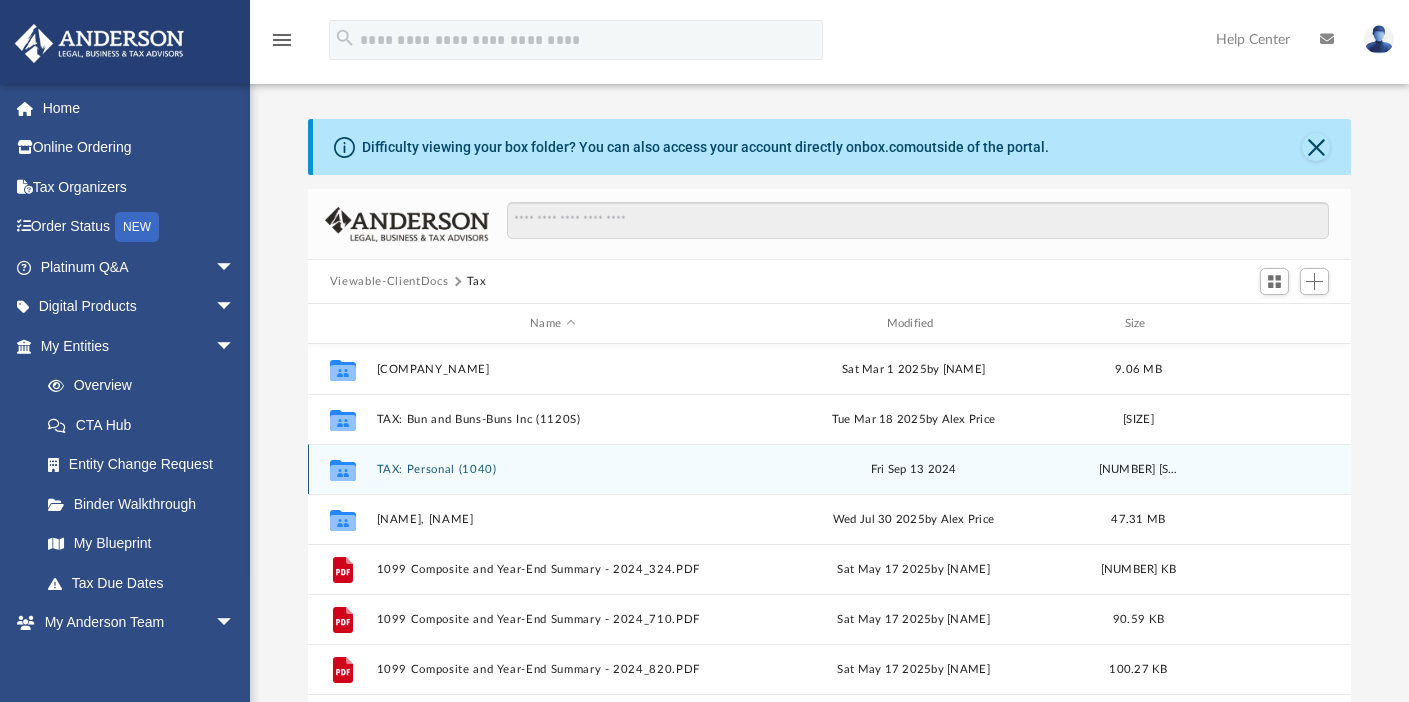 click on "TAX: Personal (1040)" at bounding box center (552, 469) 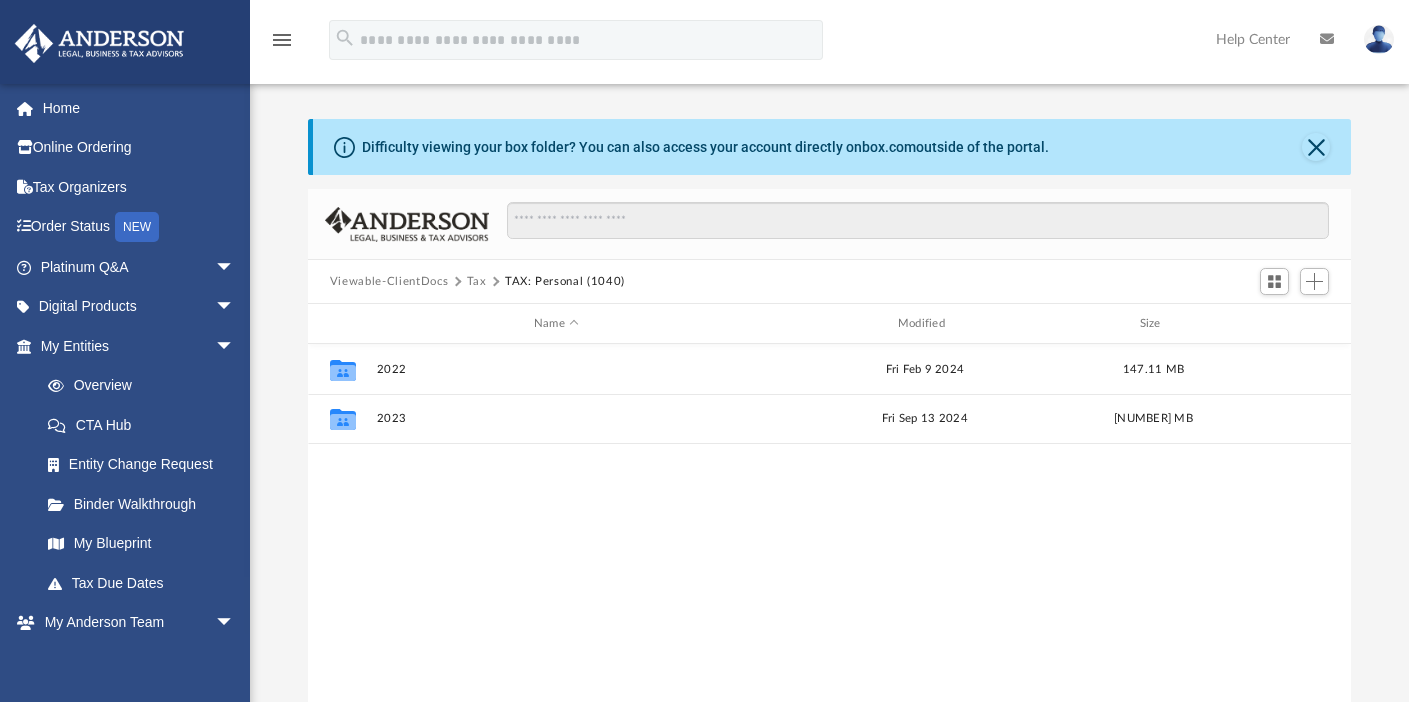 click on "Viewable-ClientDocs" at bounding box center [389, 282] 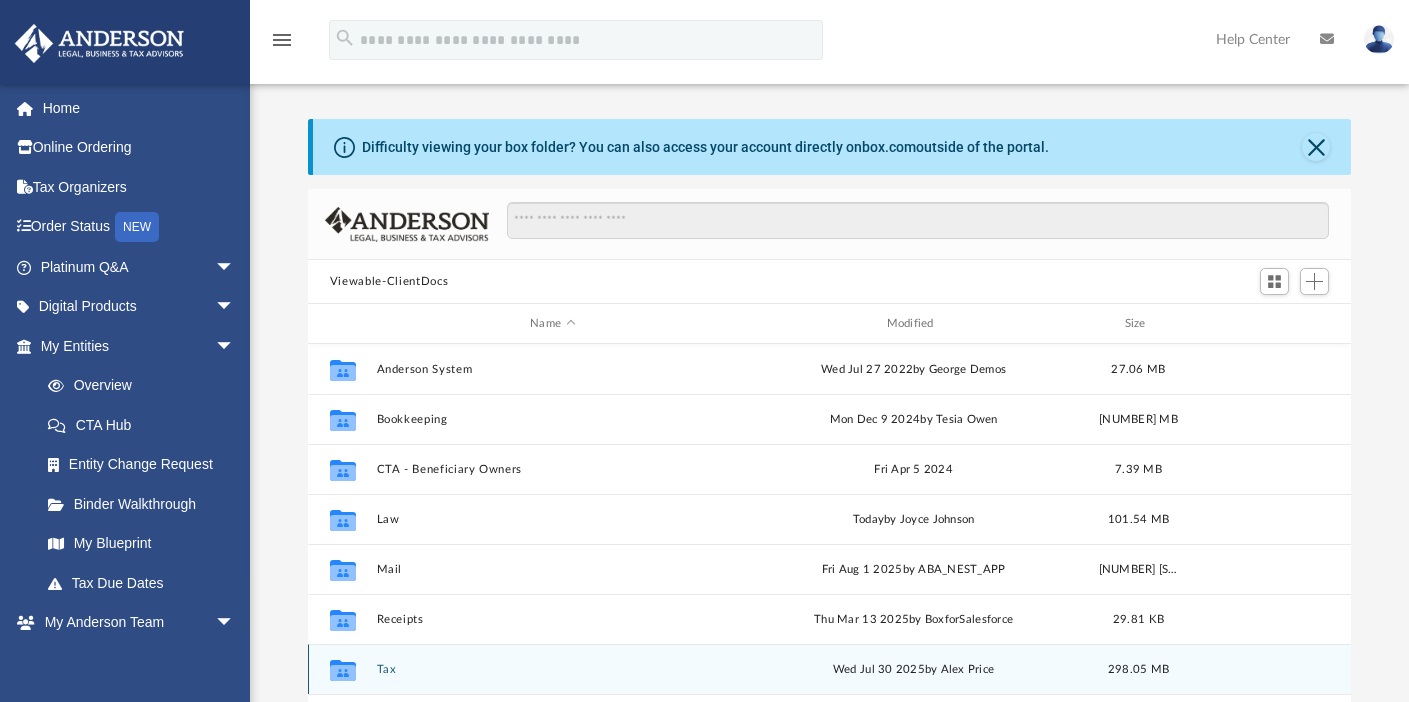 click on "Tax" at bounding box center [552, 669] 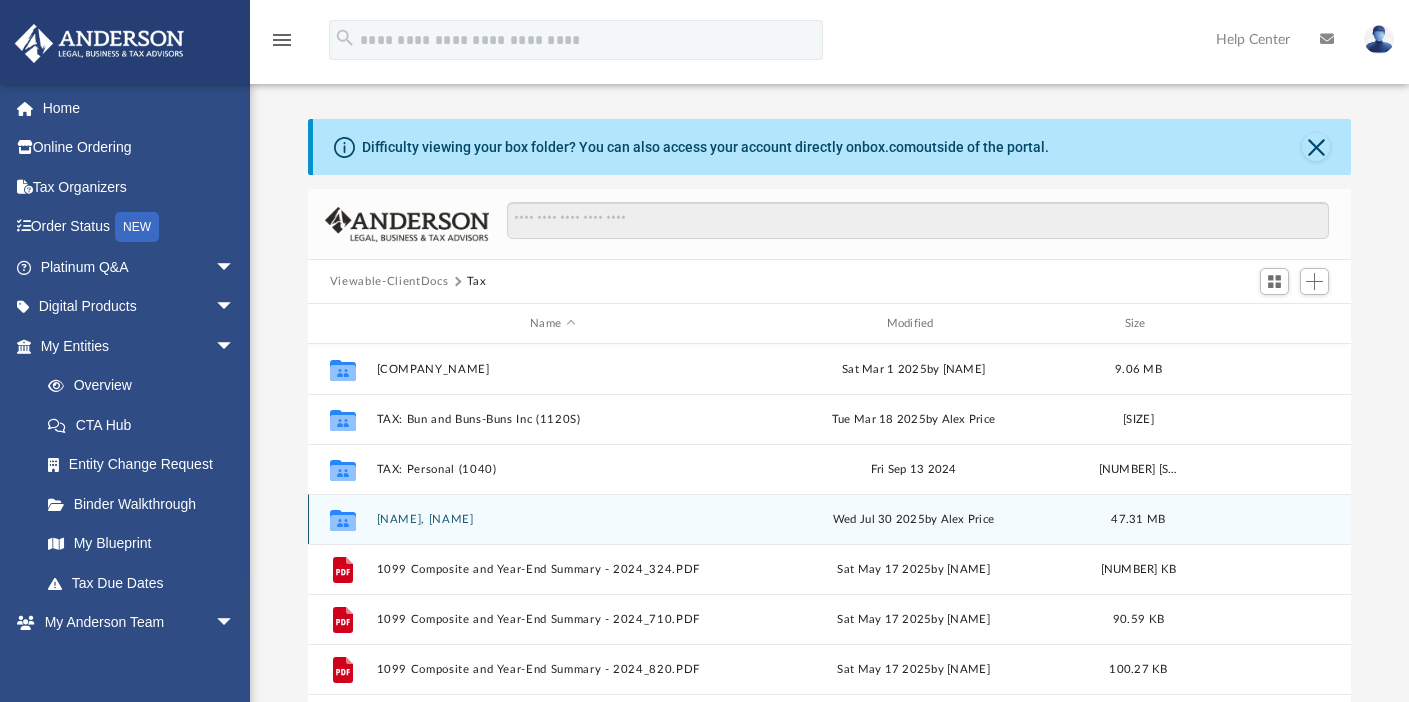 click on "[NAME], [NAME]" at bounding box center [552, 519] 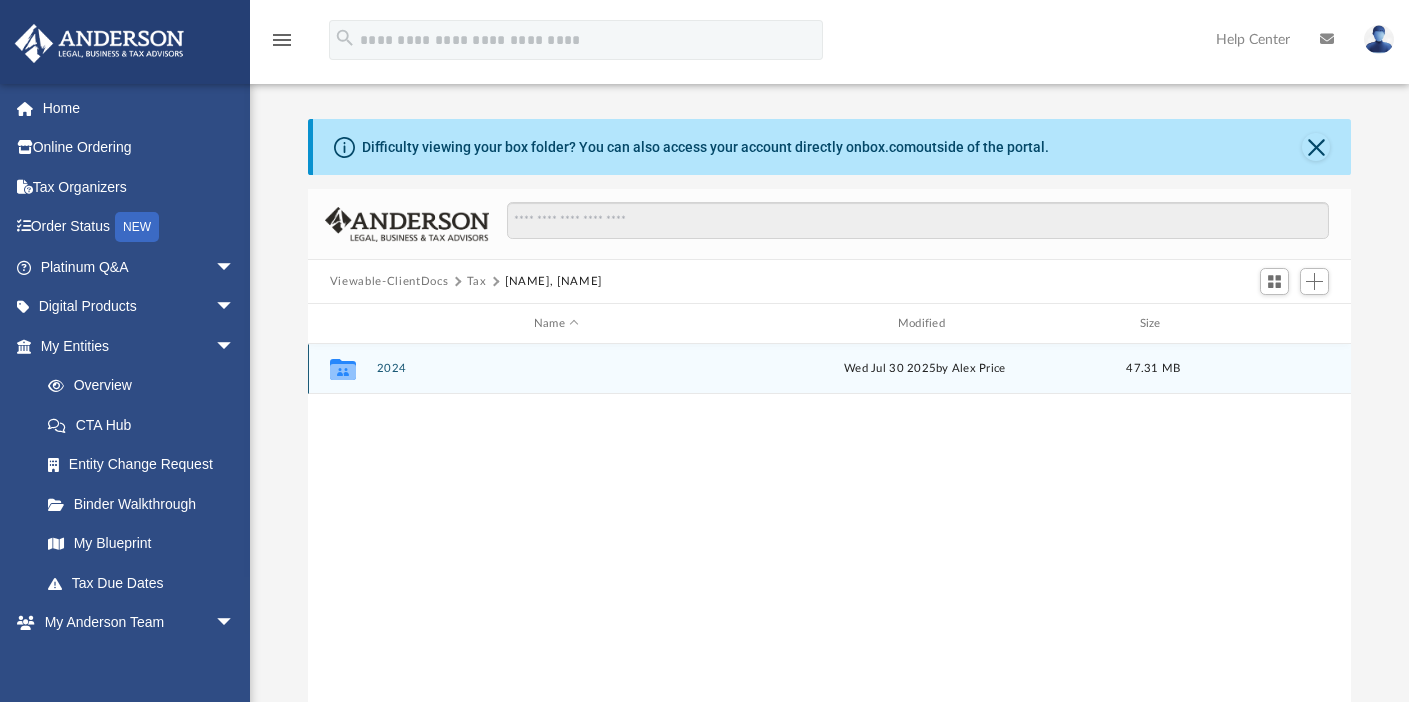 click 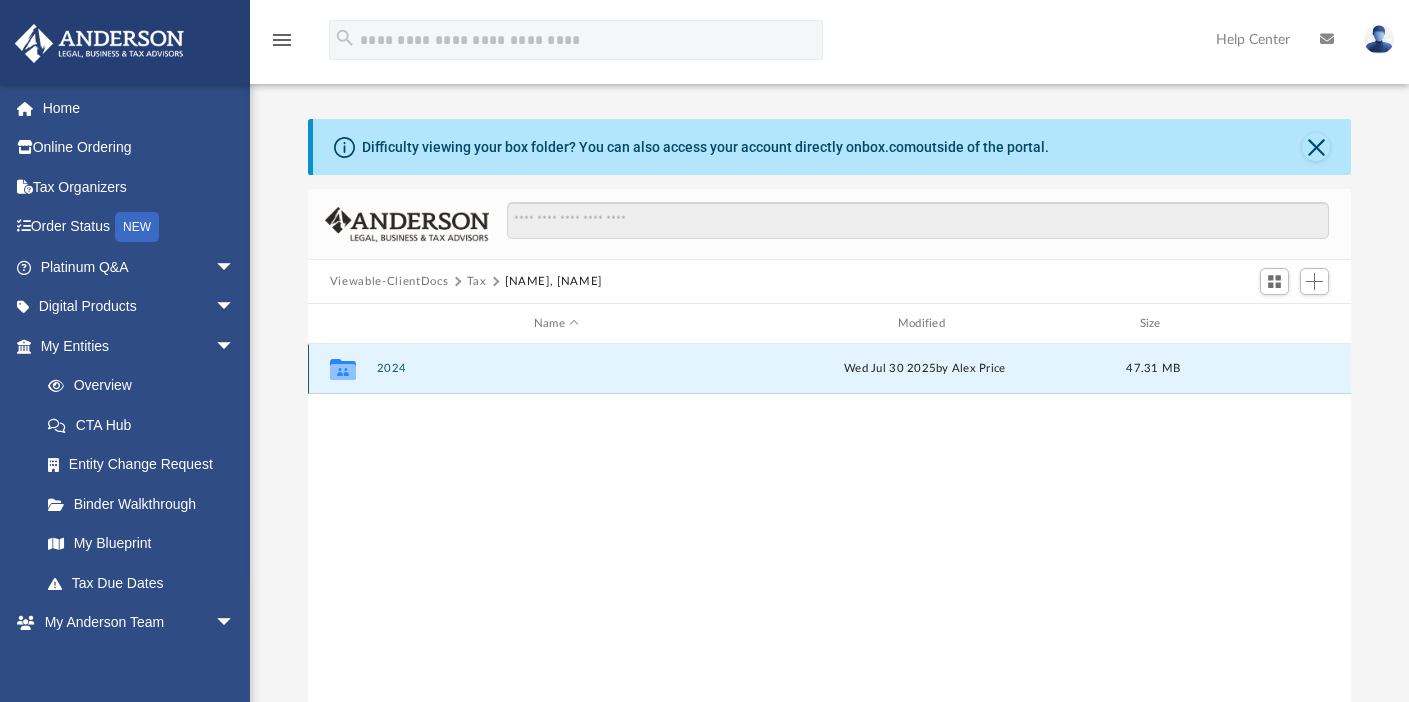 click on "2024" at bounding box center [556, 368] 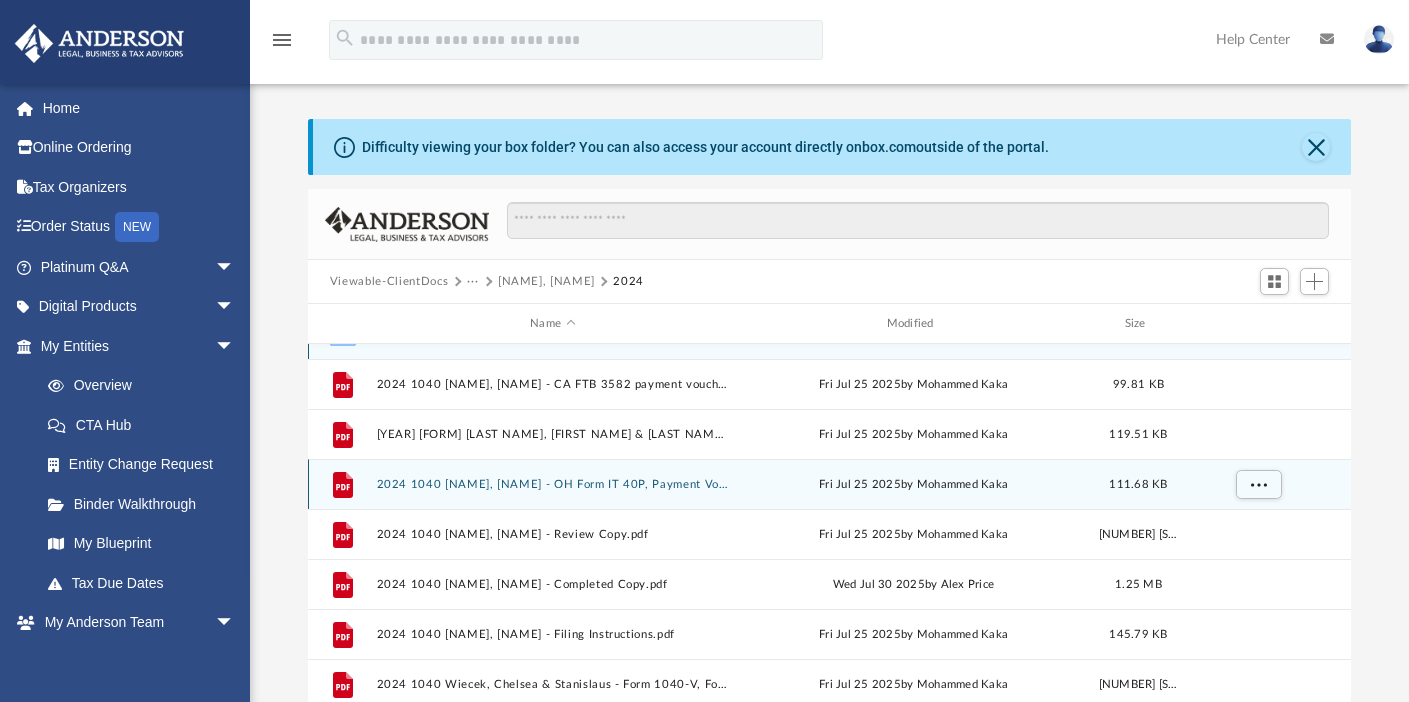 scroll, scrollTop: 35, scrollLeft: 0, axis: vertical 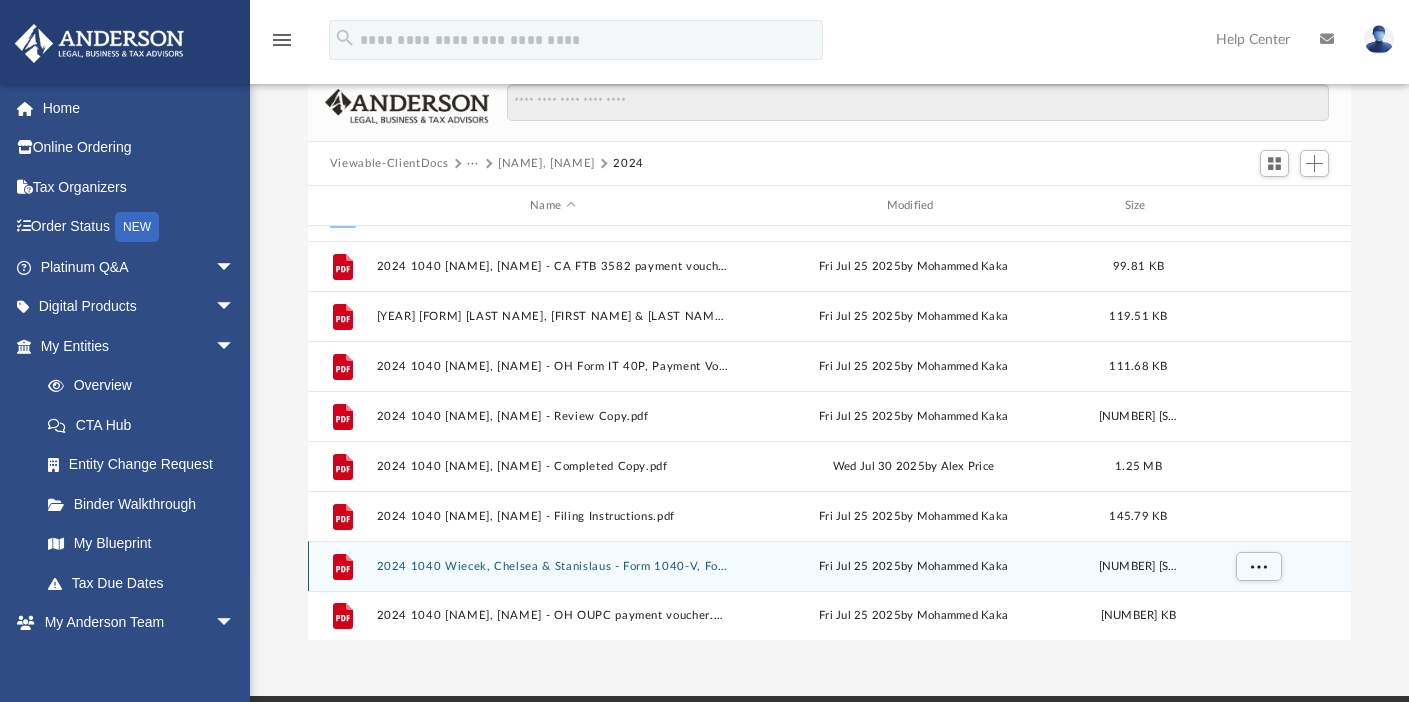 click on "2024 1040 Wiecek, Chelsea & Stanislaus - Form 1040-V, Form 1040 Payment Voucher.pdf" at bounding box center [552, 566] 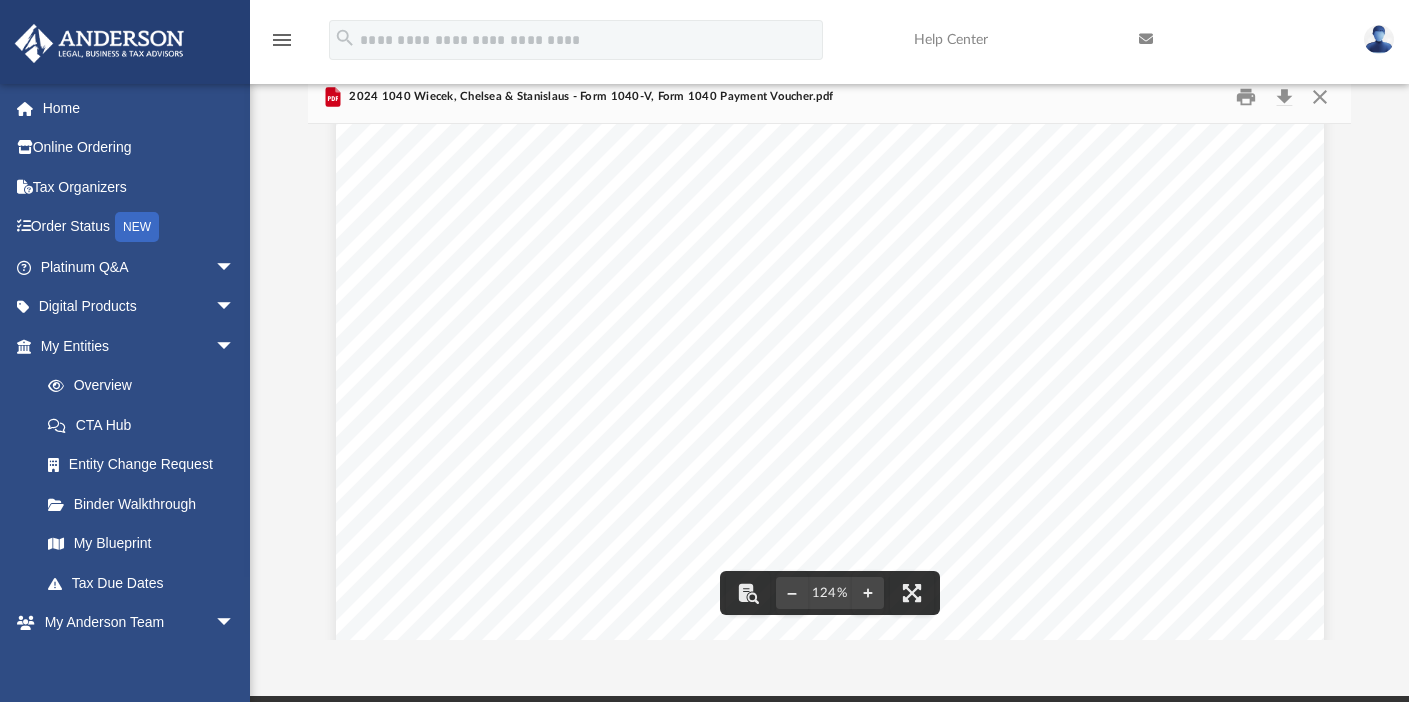 scroll, scrollTop: 858, scrollLeft: 0, axis: vertical 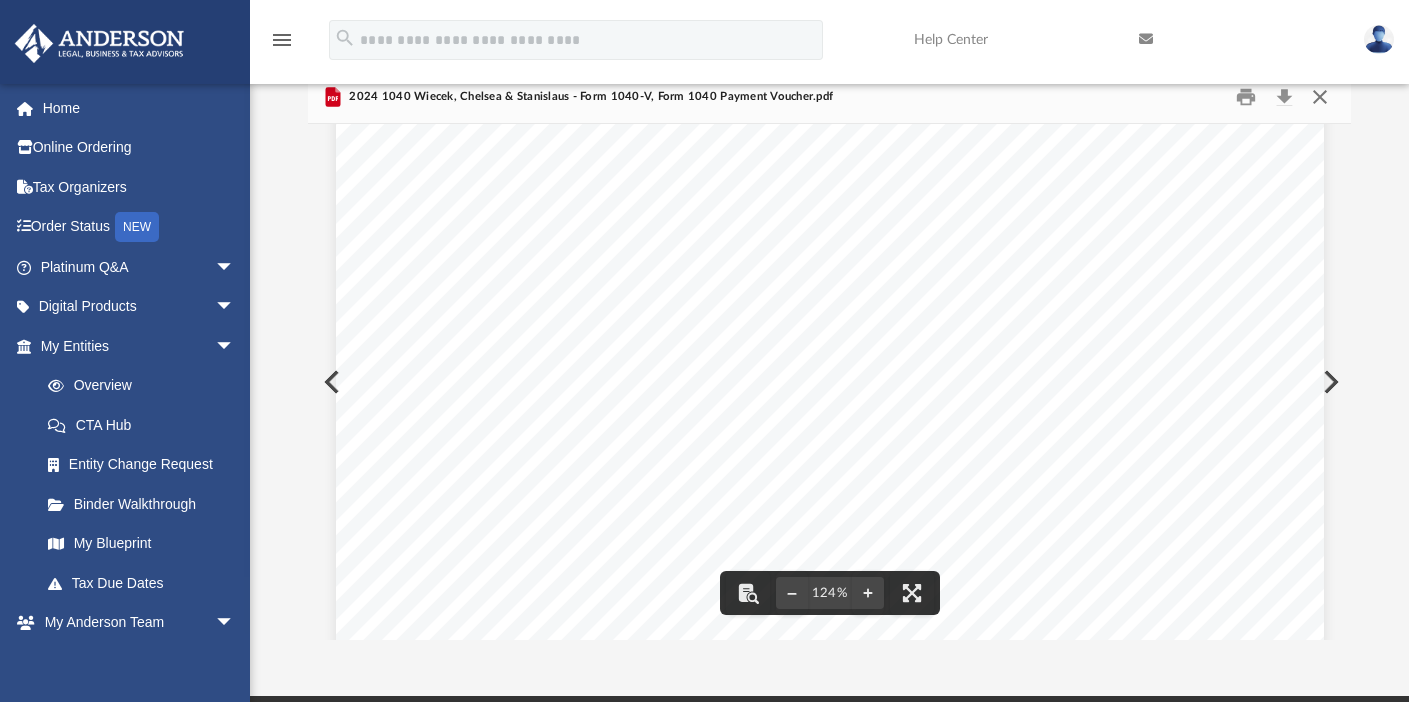 click at bounding box center (1320, 97) 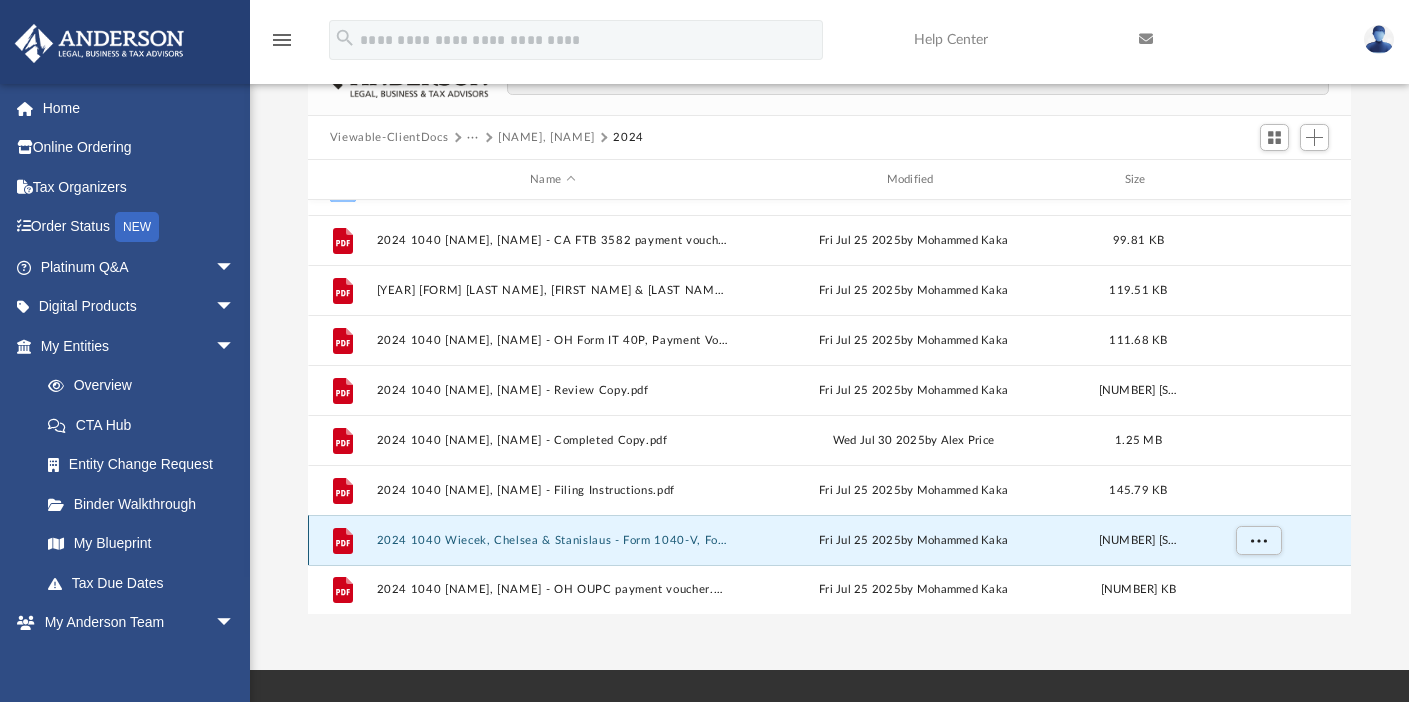 scroll, scrollTop: 131, scrollLeft: 0, axis: vertical 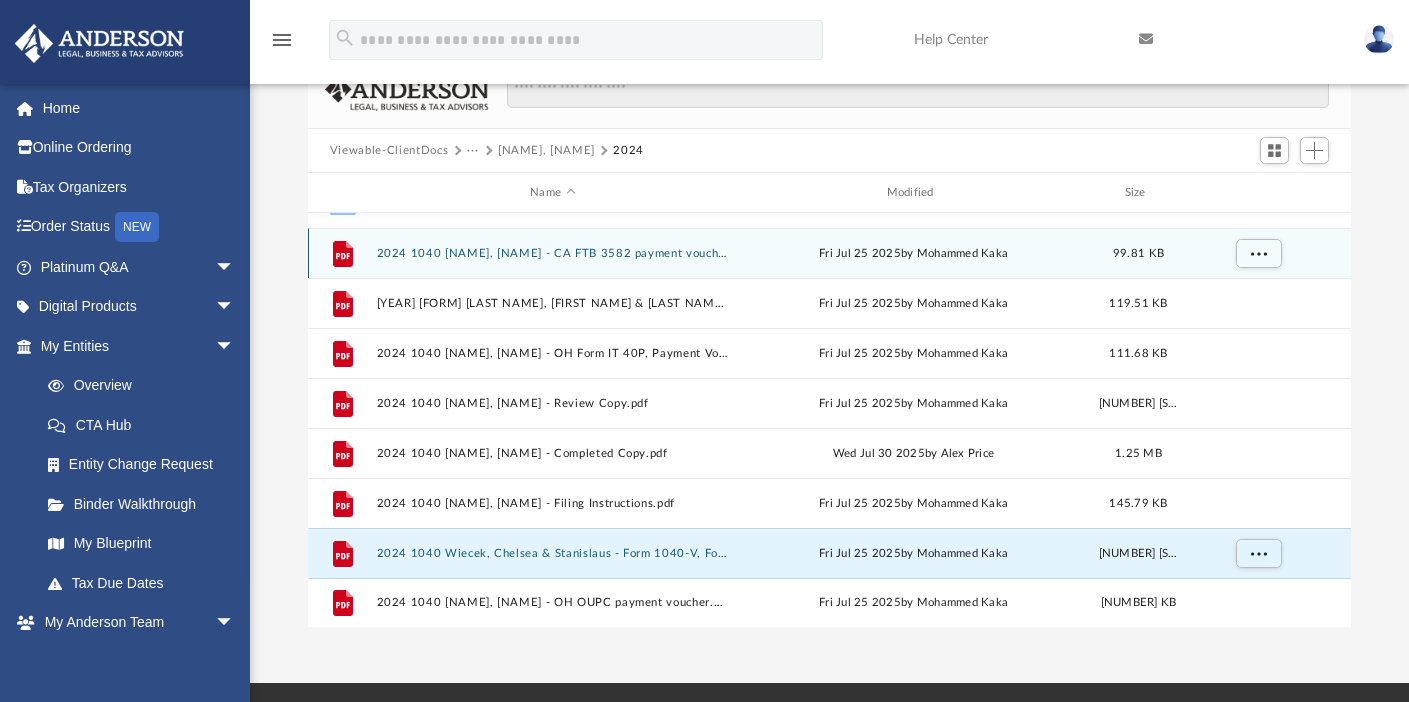 click on "File 2024 1040 [NAME], [NAME]  - CA FTB 3582 payment voucher.pdf Fri Jul 25 2025  by [NAME] 99.81 KB" at bounding box center [829, 253] 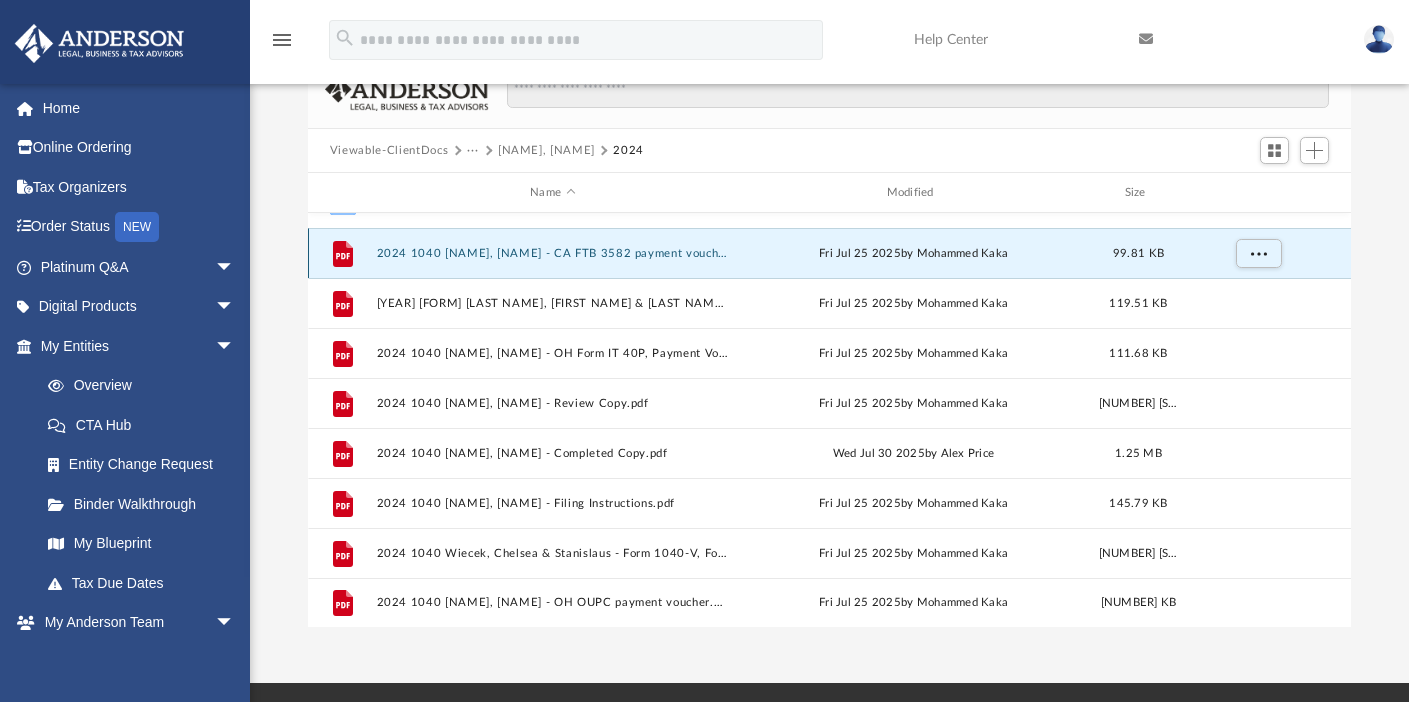 click on "2024 1040 [NAME], [NAME]  - CA FTB 3582 payment voucher.pdf" at bounding box center [552, 253] 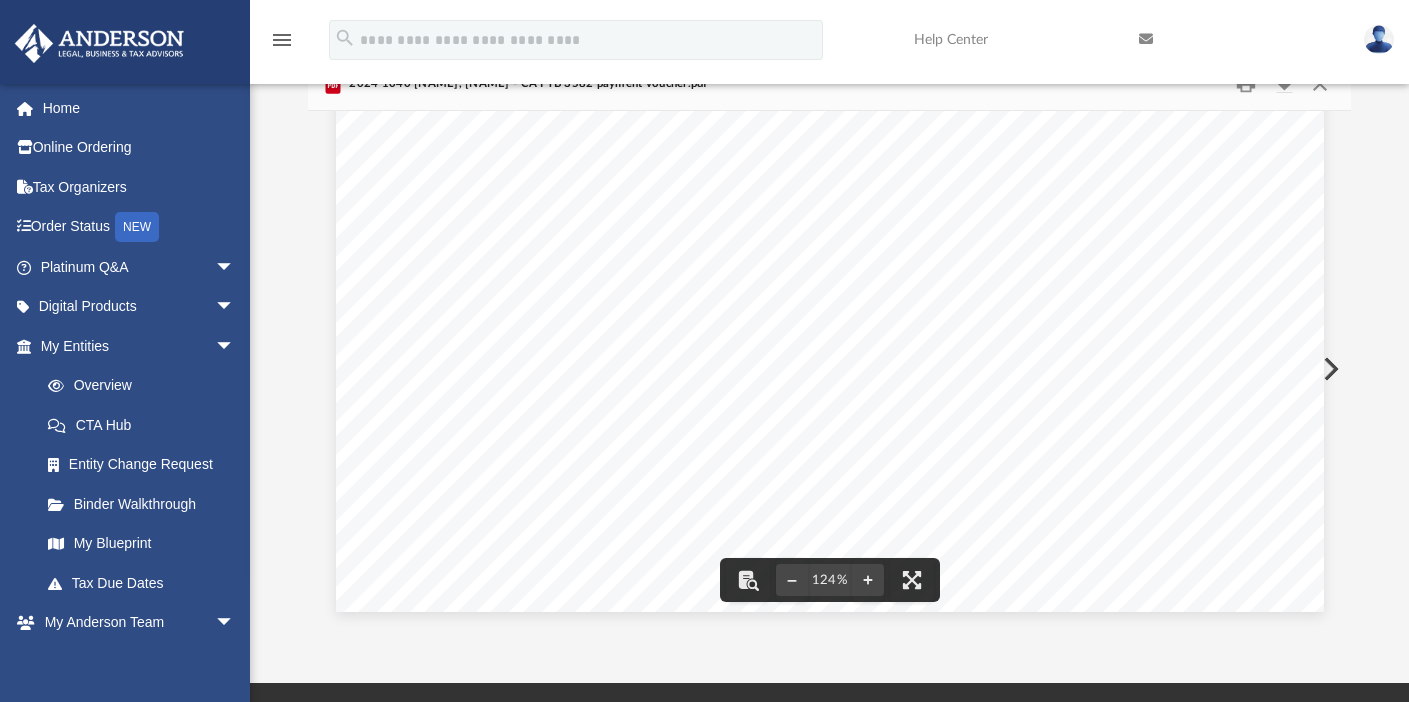 scroll, scrollTop: 912, scrollLeft: 0, axis: vertical 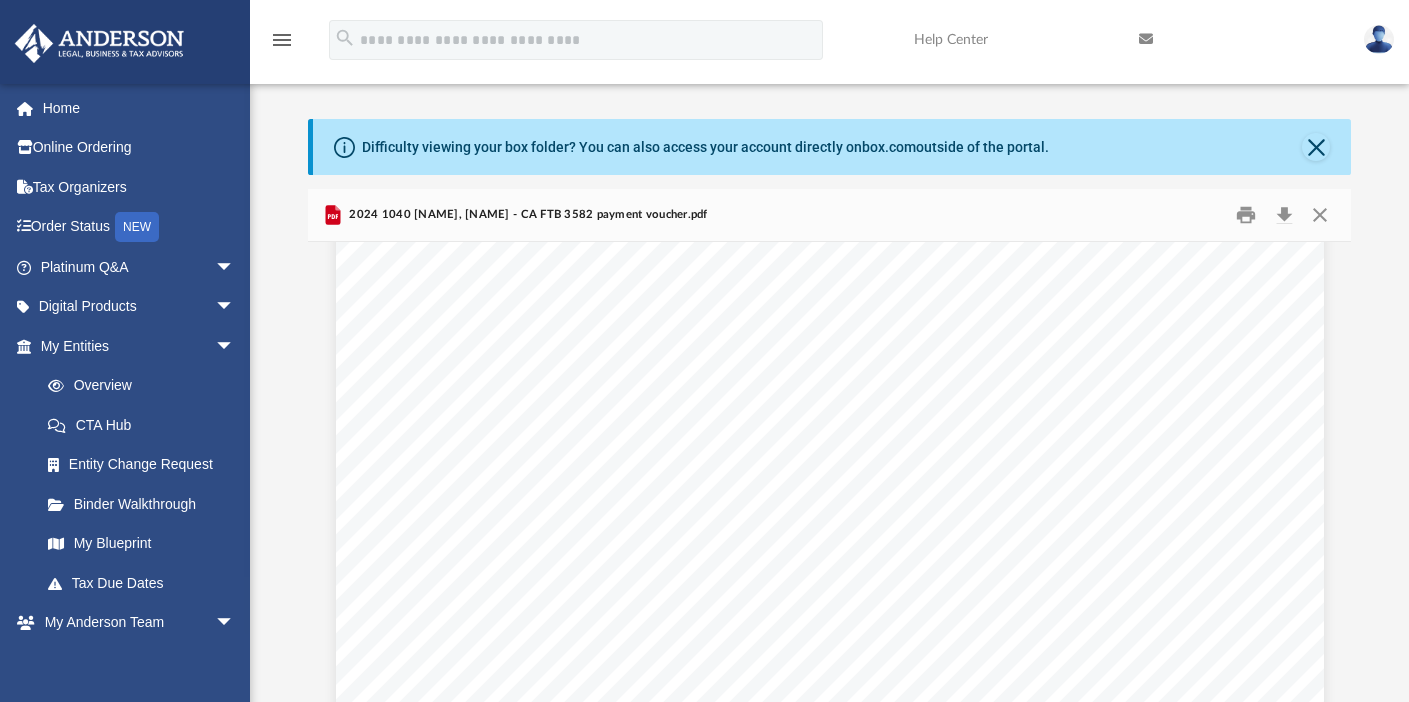 click at bounding box center [1320, 215] 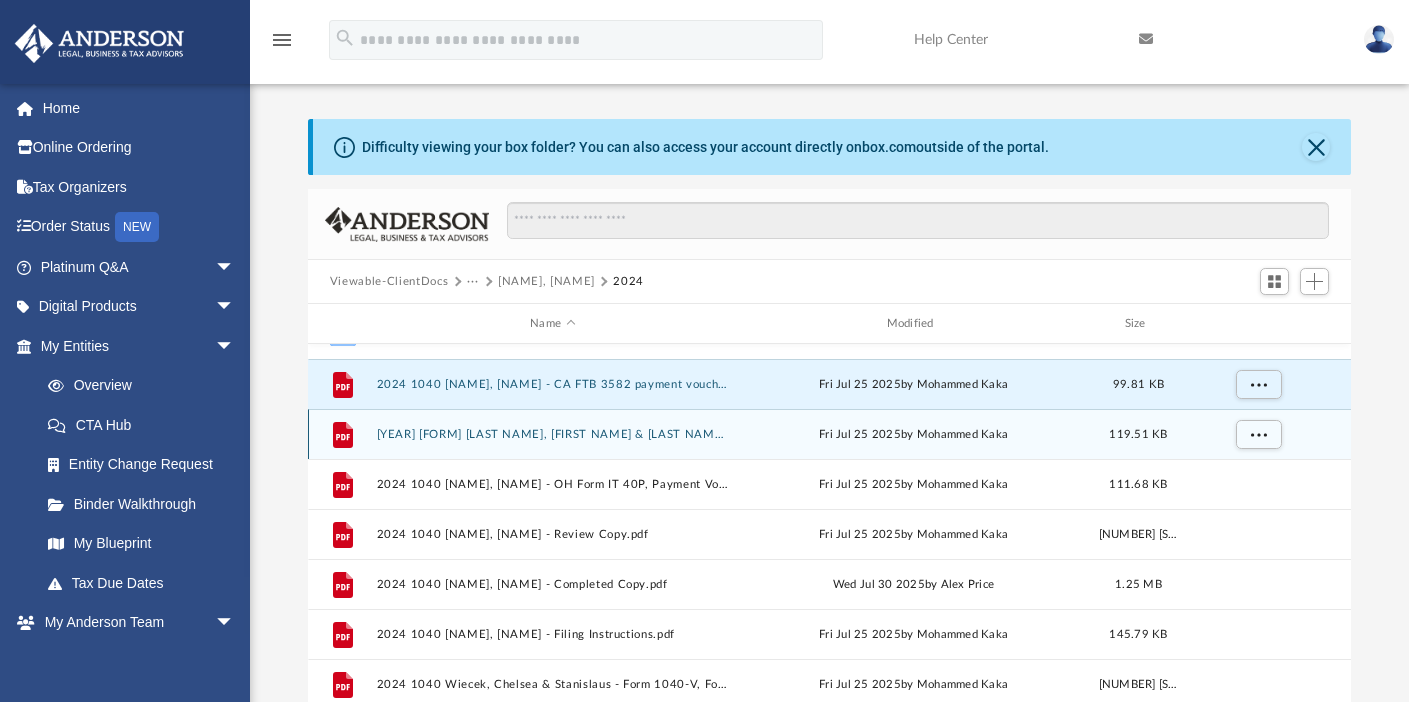 click on "[YEAR] [FORM] [LAST NAME], [FIRST NAME] & [LAST NAME] - E-file authorisation - please sign.pdf" at bounding box center (552, 434) 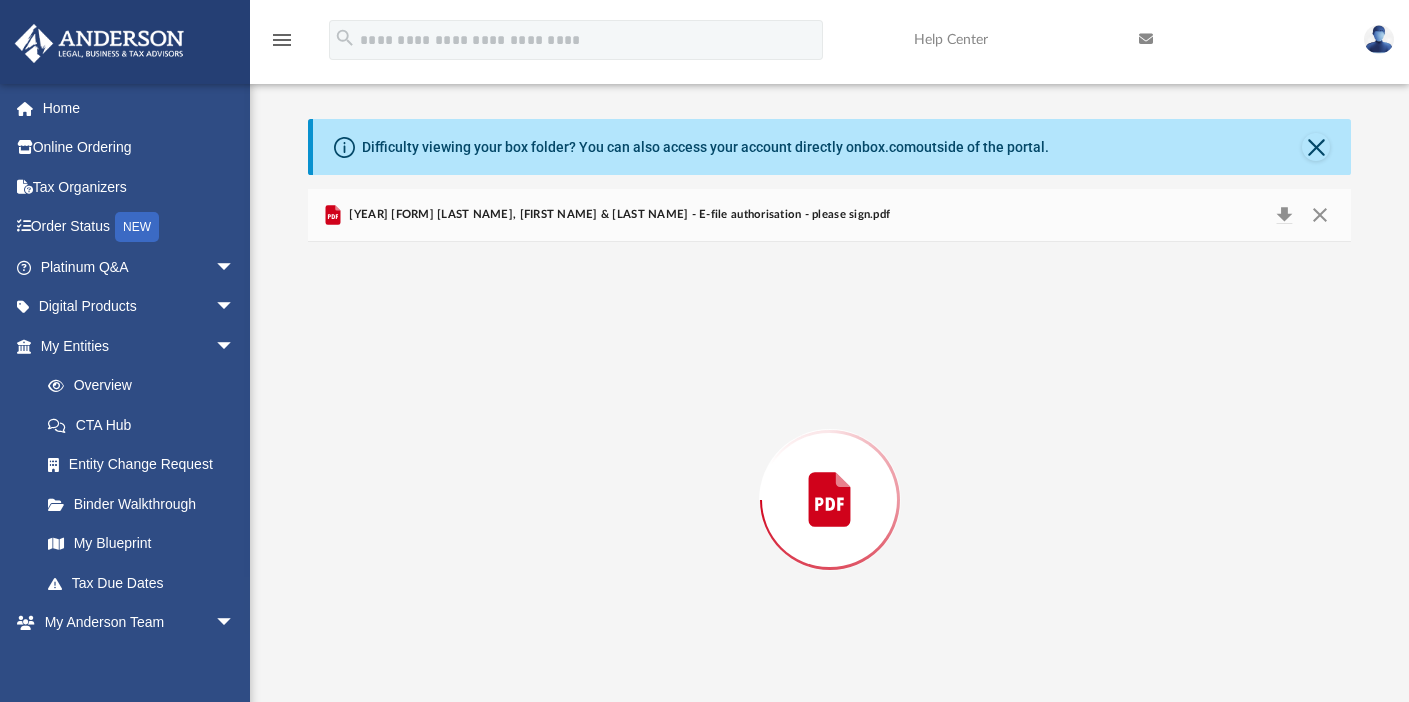 scroll, scrollTop: 56, scrollLeft: 0, axis: vertical 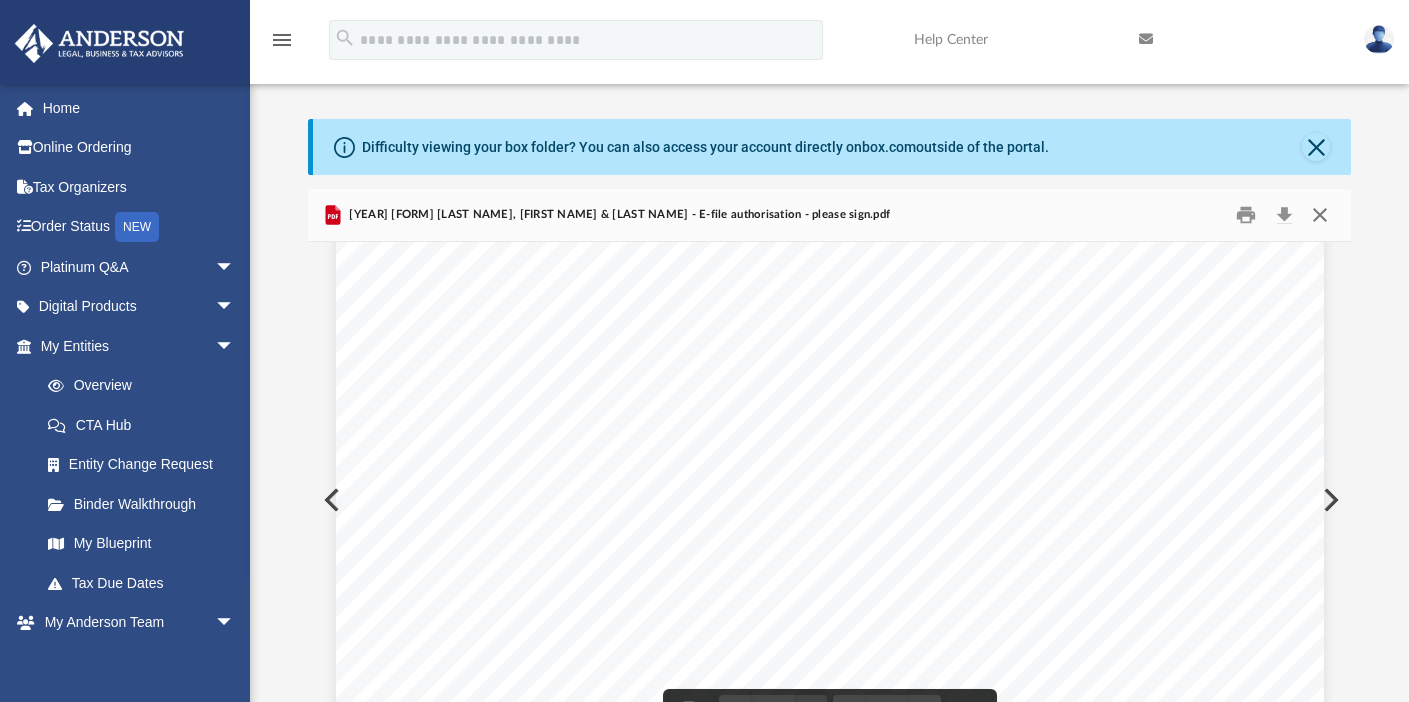 click at bounding box center (1320, 215) 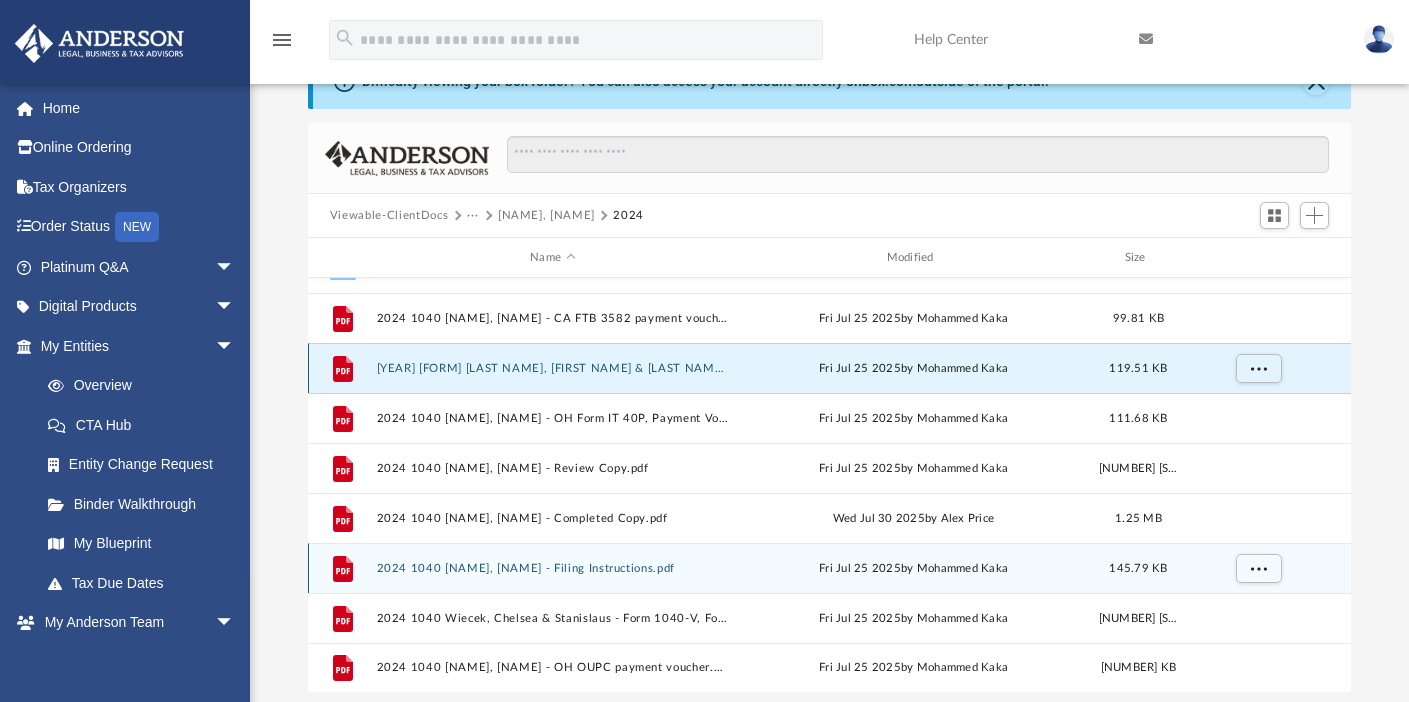 scroll, scrollTop: 79, scrollLeft: 0, axis: vertical 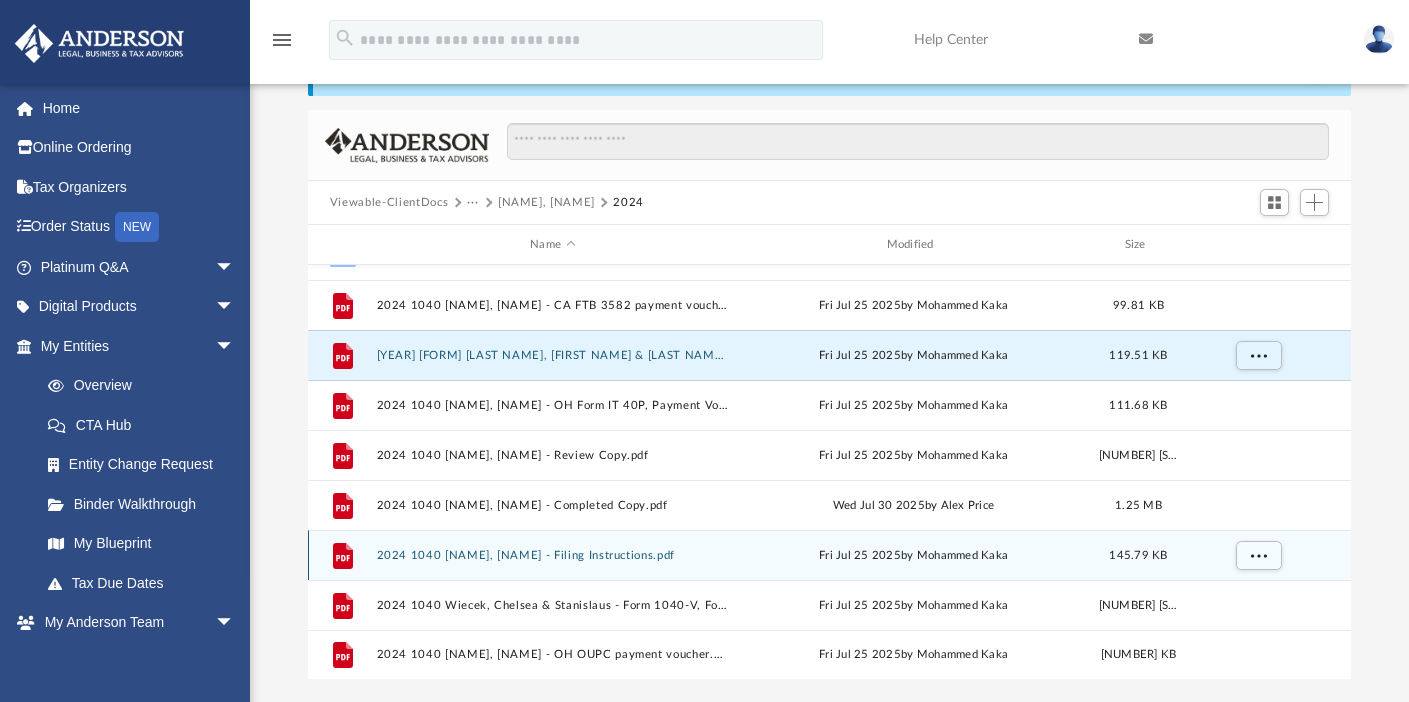 click on "2024 1040 [NAME], [NAME] - Filing Instructions.pdf" at bounding box center [552, 555] 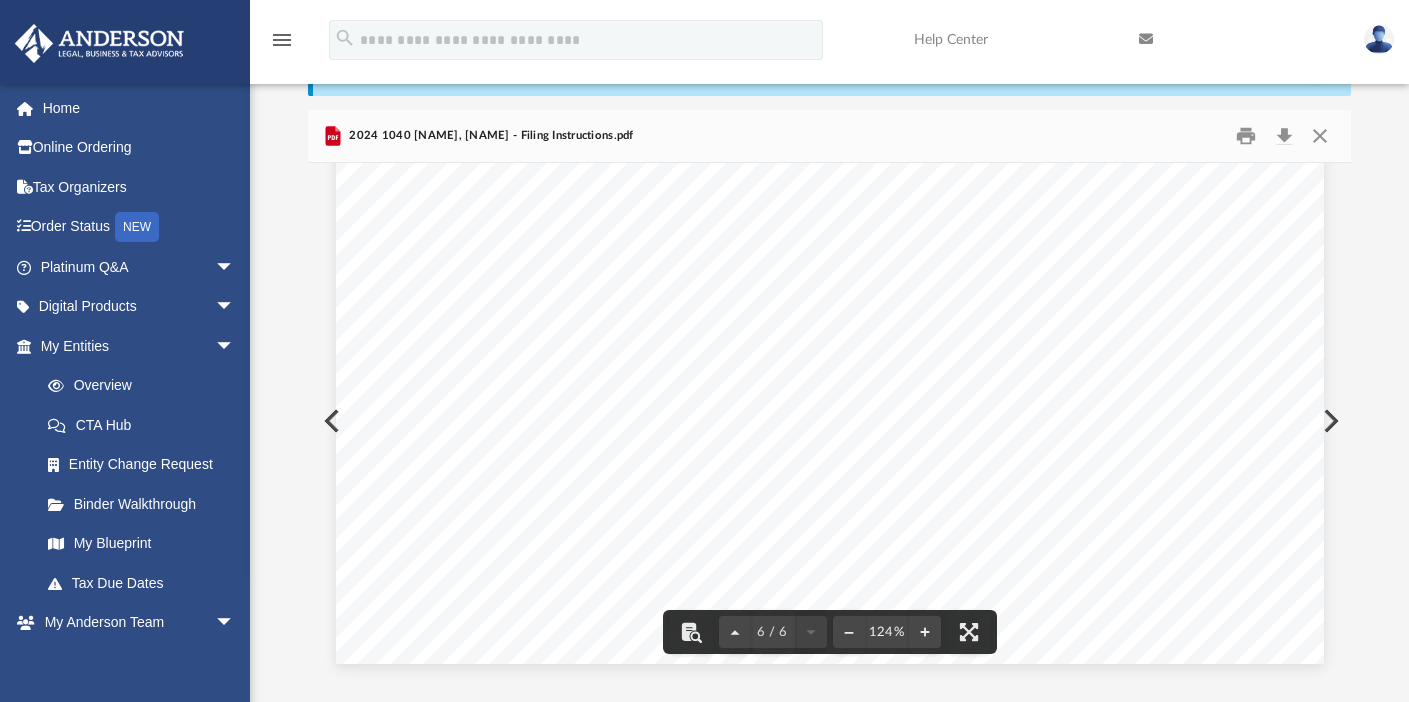 scroll, scrollTop: 8048, scrollLeft: 0, axis: vertical 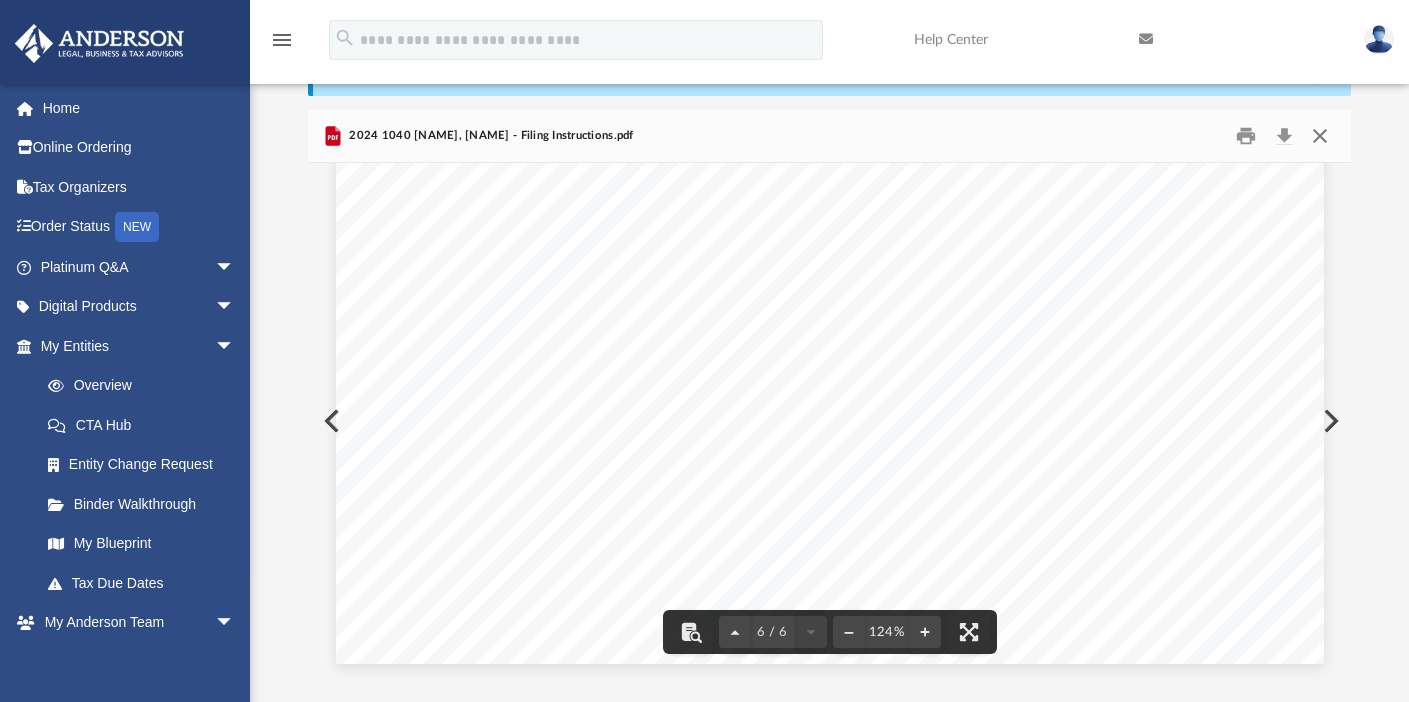 click at bounding box center [1320, 136] 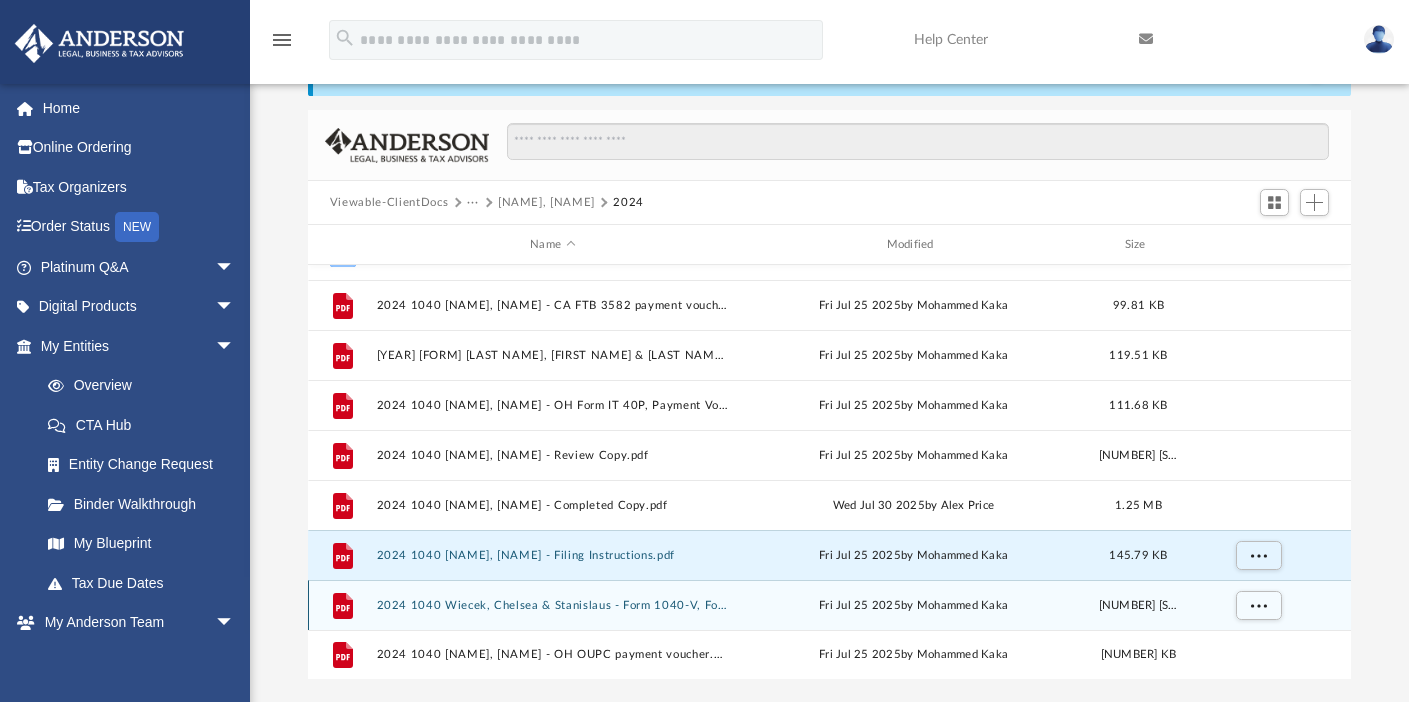 click on "2024 1040 Wiecek, Chelsea & Stanislaus - Form 1040-V, Form 1040 Payment Voucher.pdf" at bounding box center (552, 605) 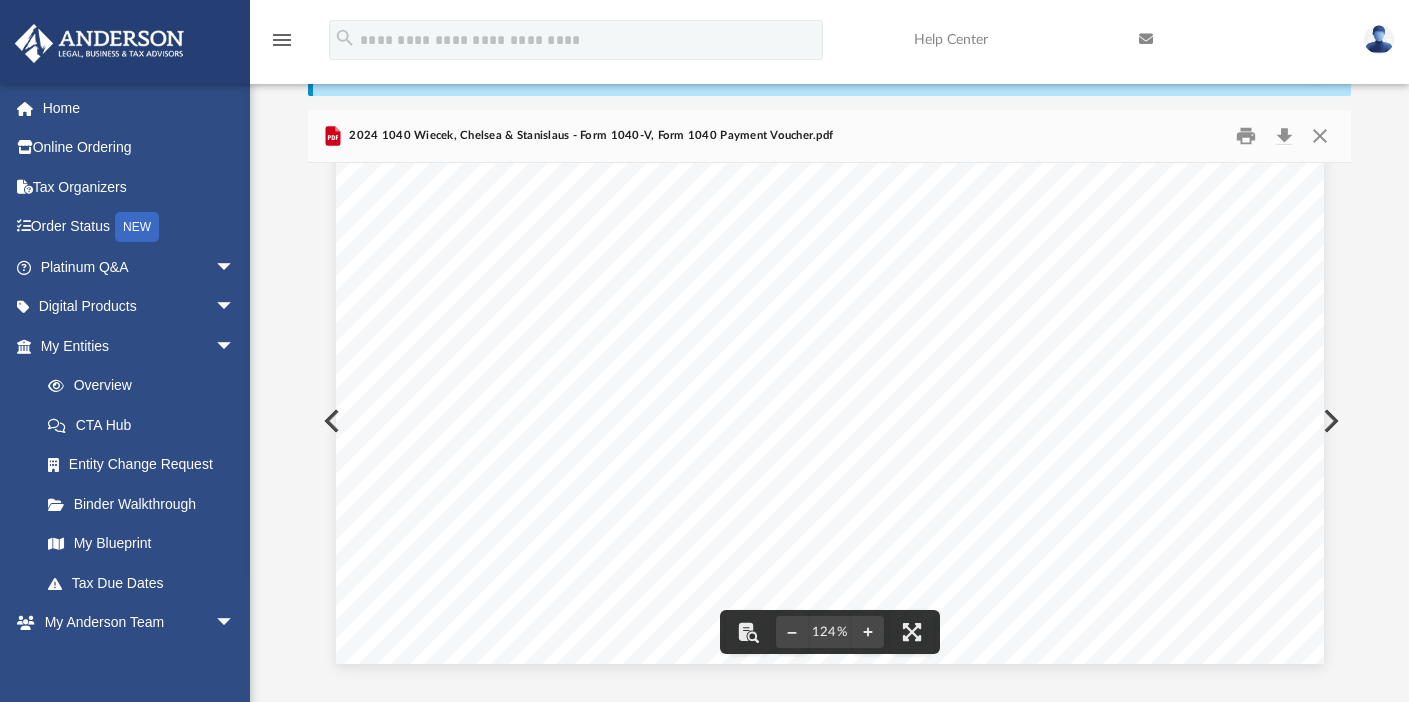 scroll, scrollTop: 911, scrollLeft: 0, axis: vertical 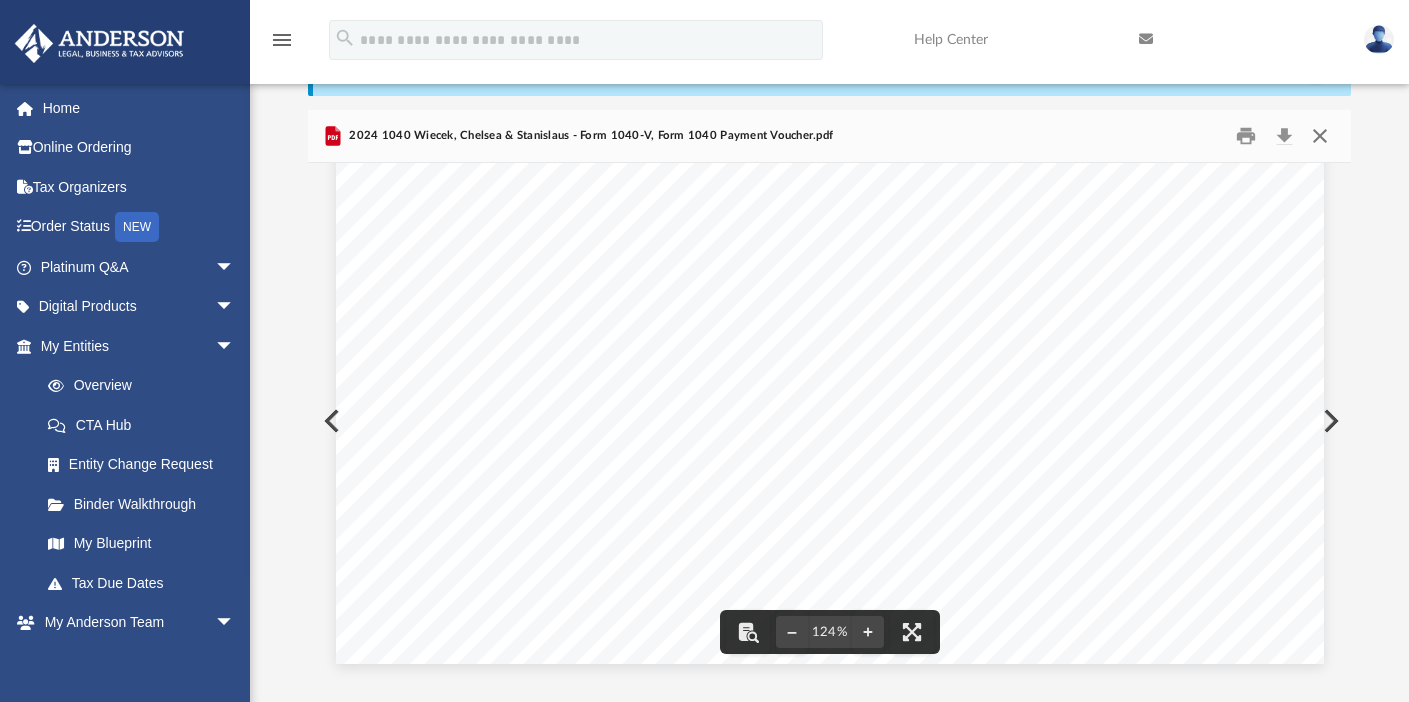 click at bounding box center [1320, 136] 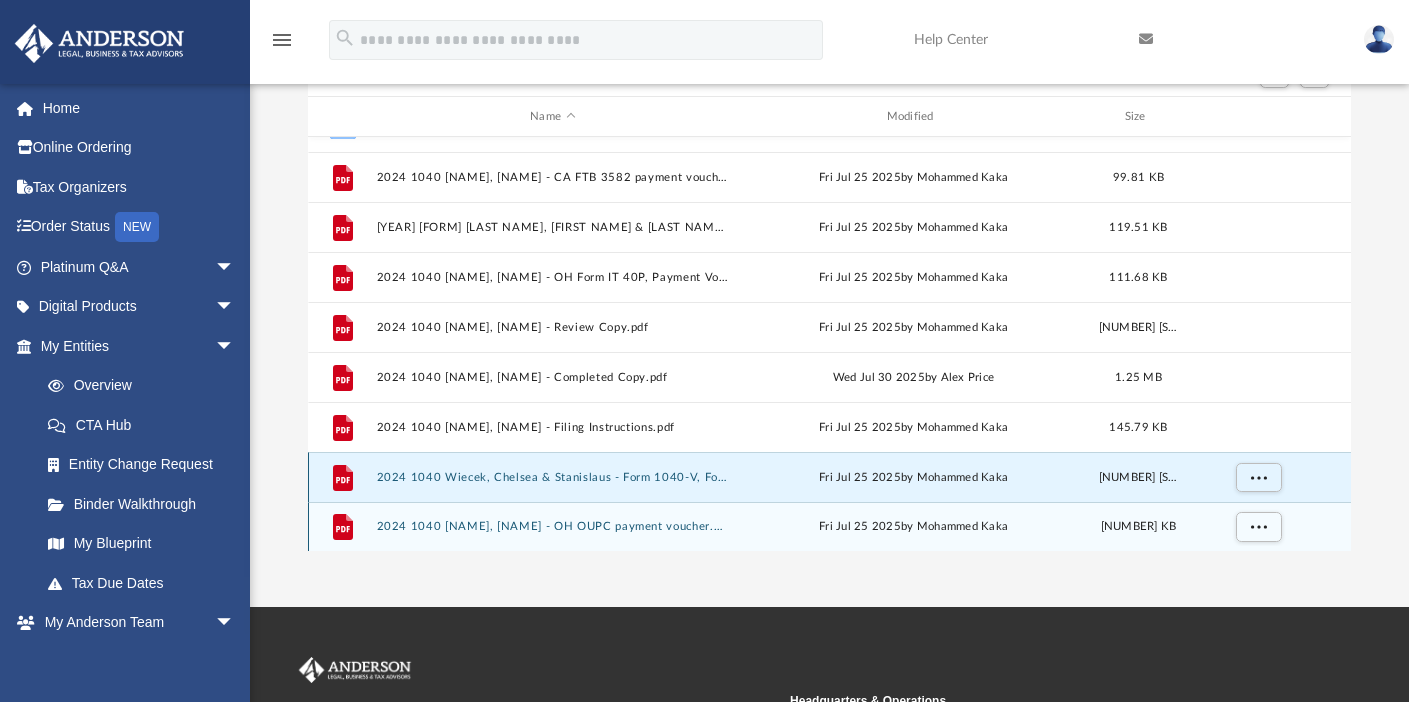 scroll, scrollTop: 231, scrollLeft: 0, axis: vertical 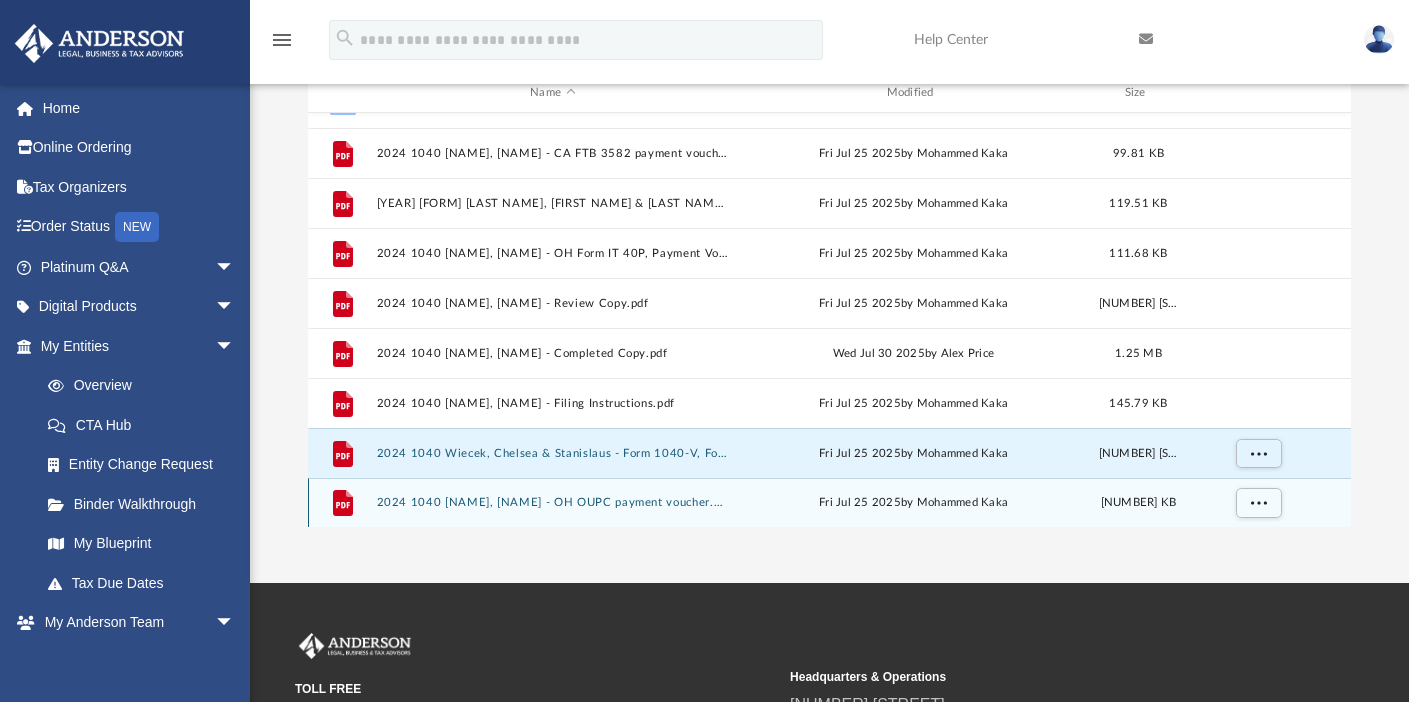 click on "2024 1040 [NAME], [NAME]  - OH OUPC payment voucher.pdf" at bounding box center [552, 502] 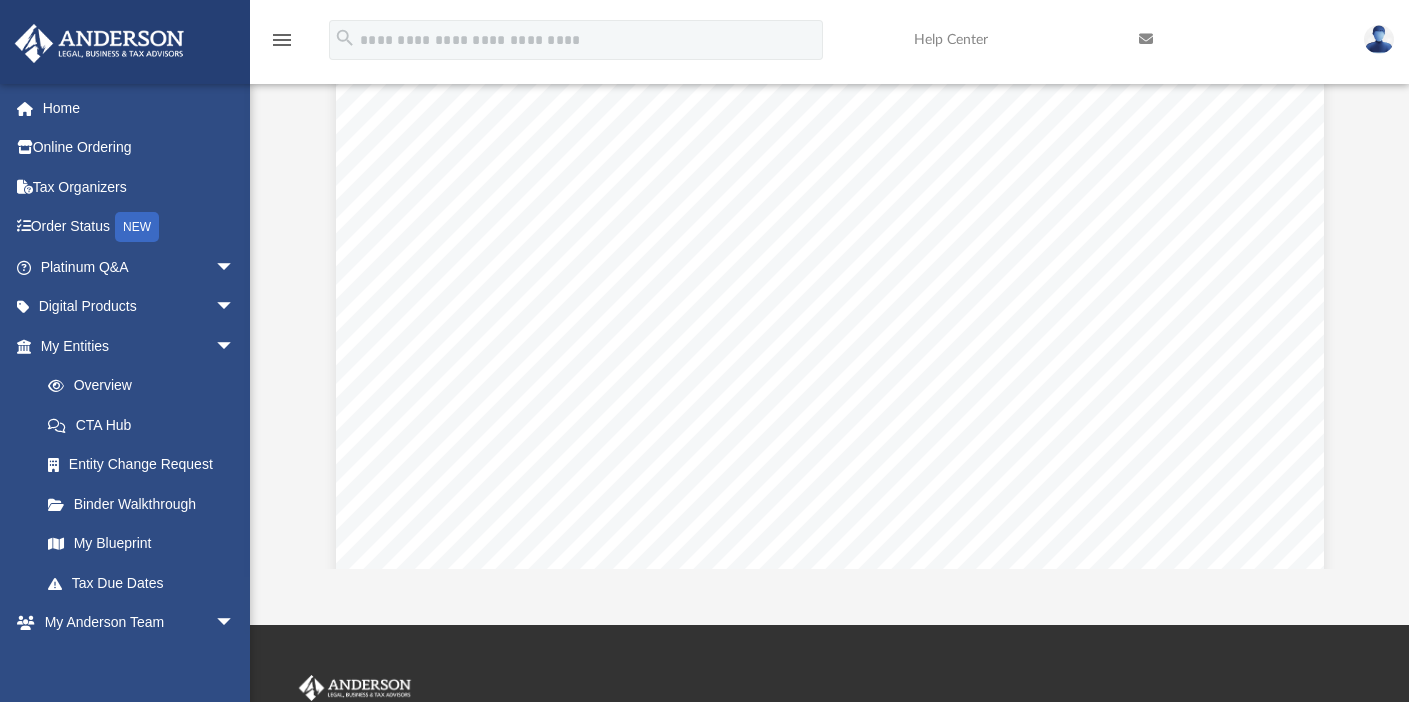 scroll, scrollTop: 0, scrollLeft: 0, axis: both 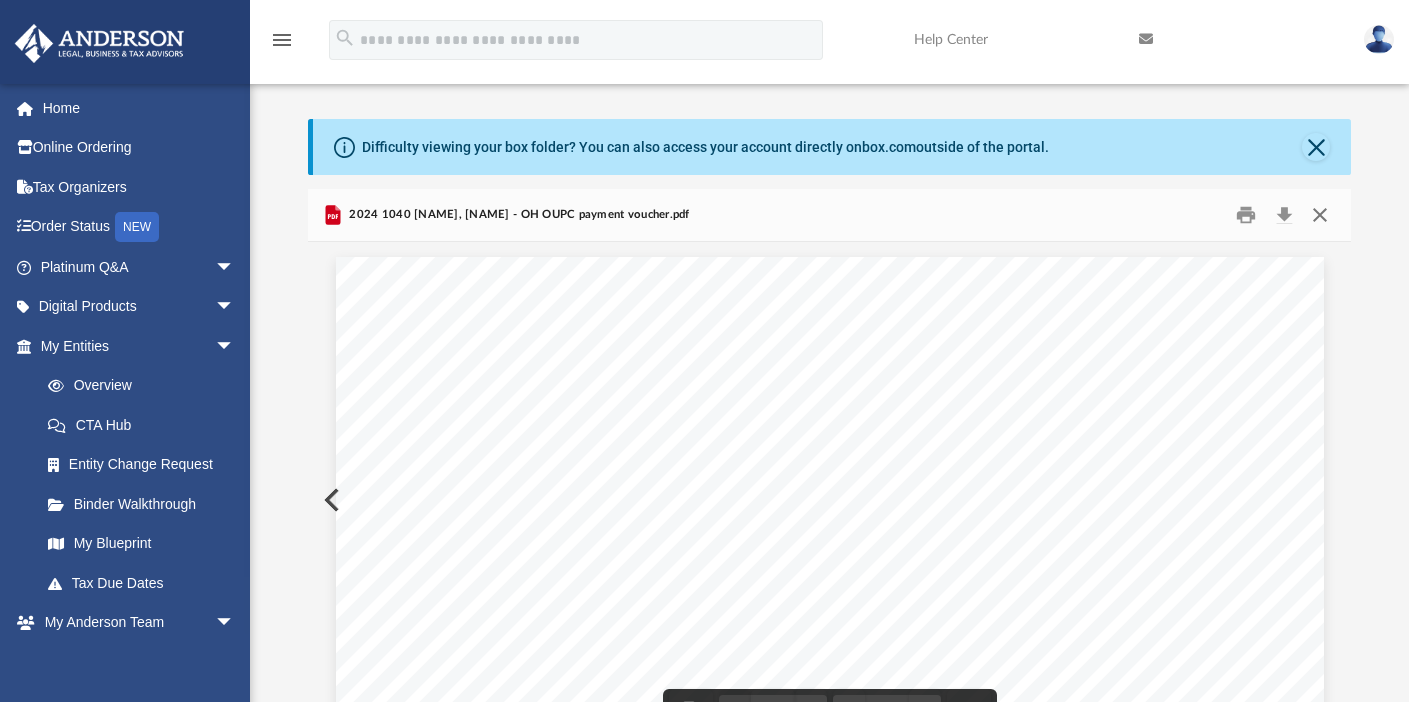 click at bounding box center (1320, 215) 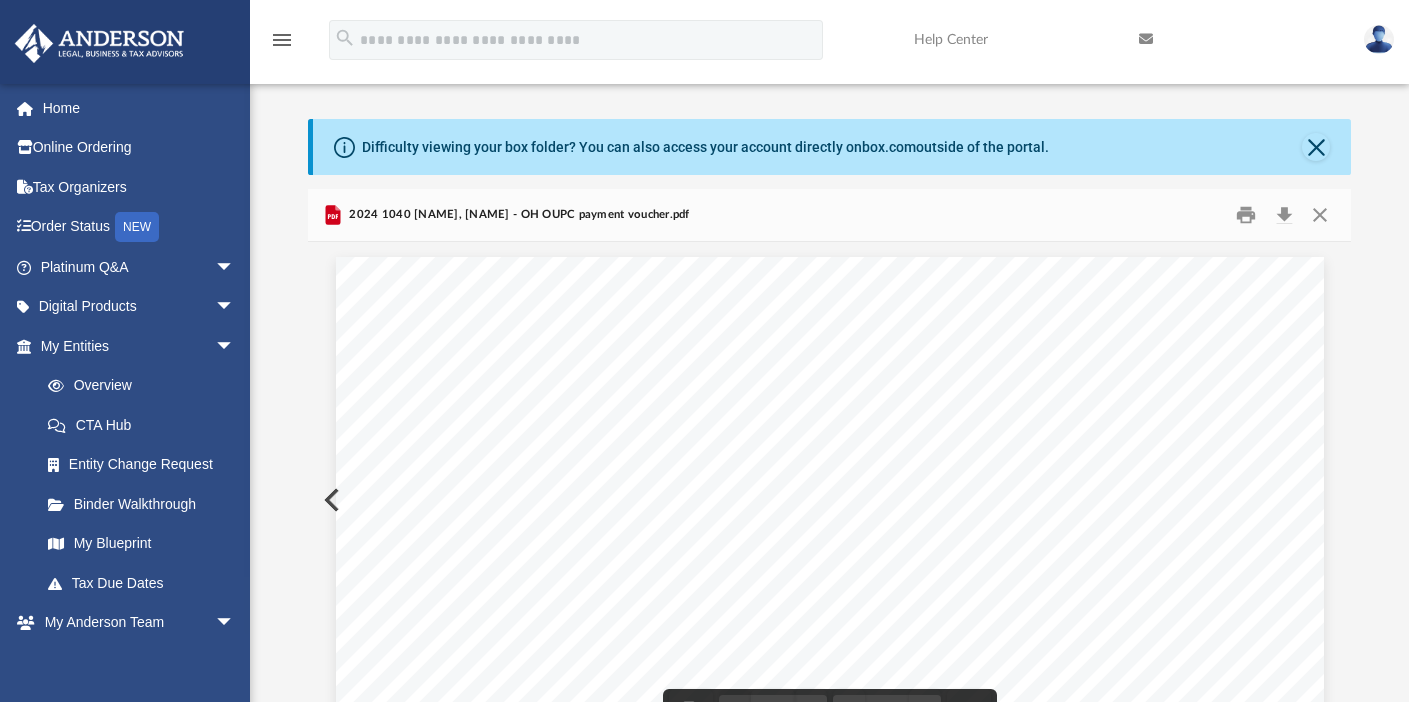scroll, scrollTop: 382, scrollLeft: 0, axis: vertical 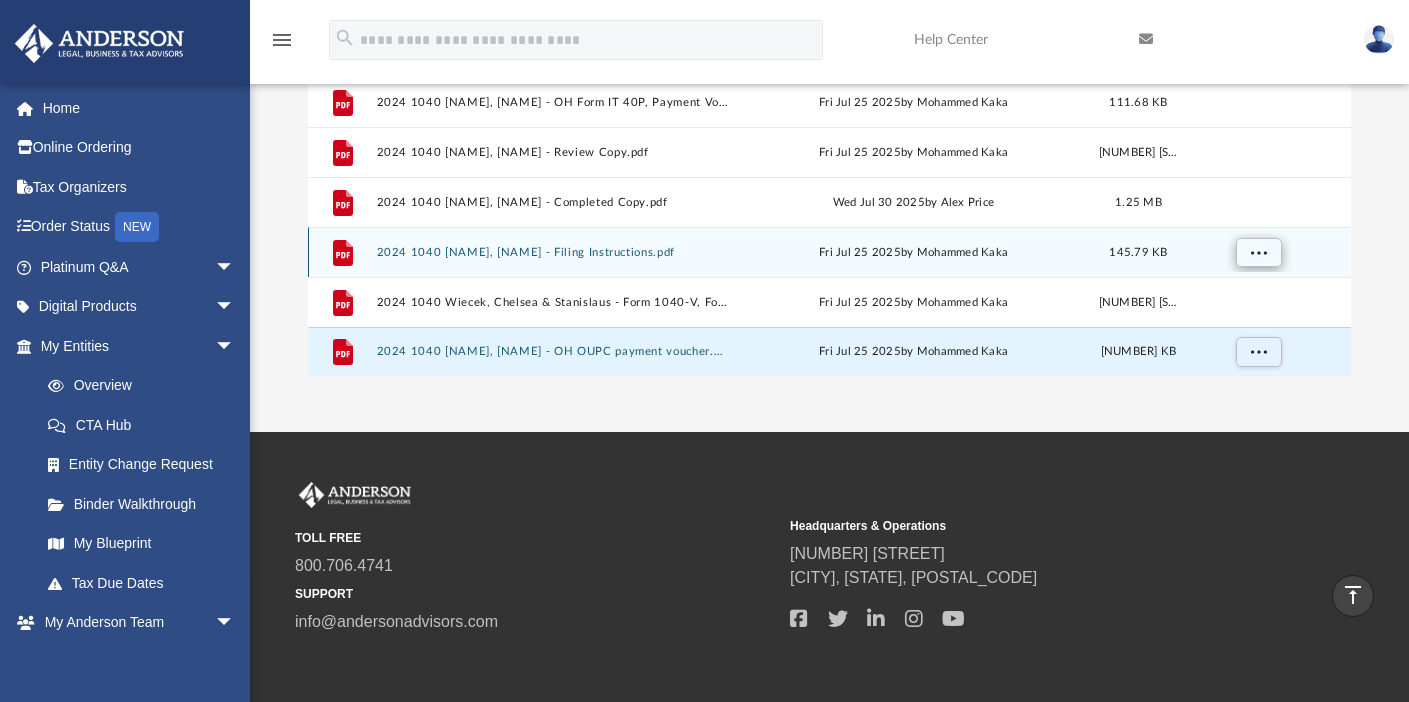 click at bounding box center (1259, 251) 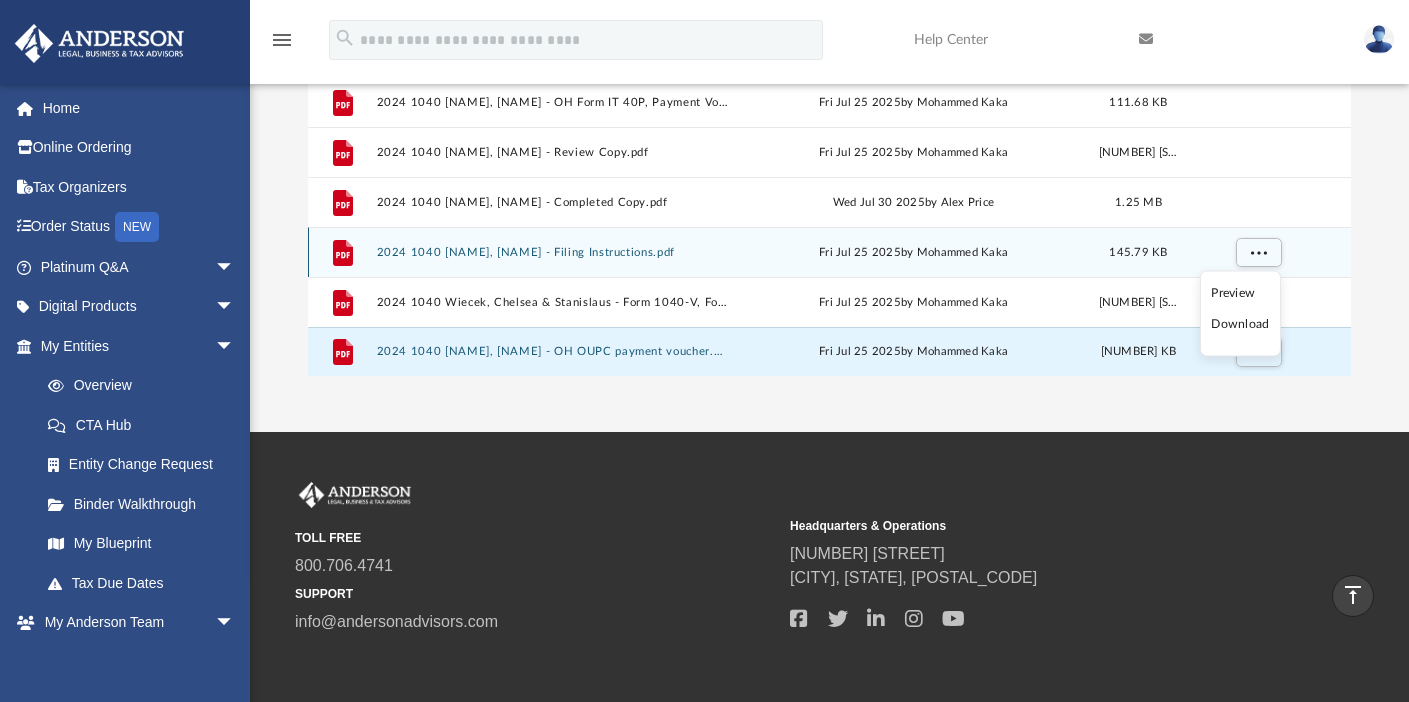 click on "2024 1040 [NAME], [NAME] - Filing Instructions.pdf" at bounding box center [552, 252] 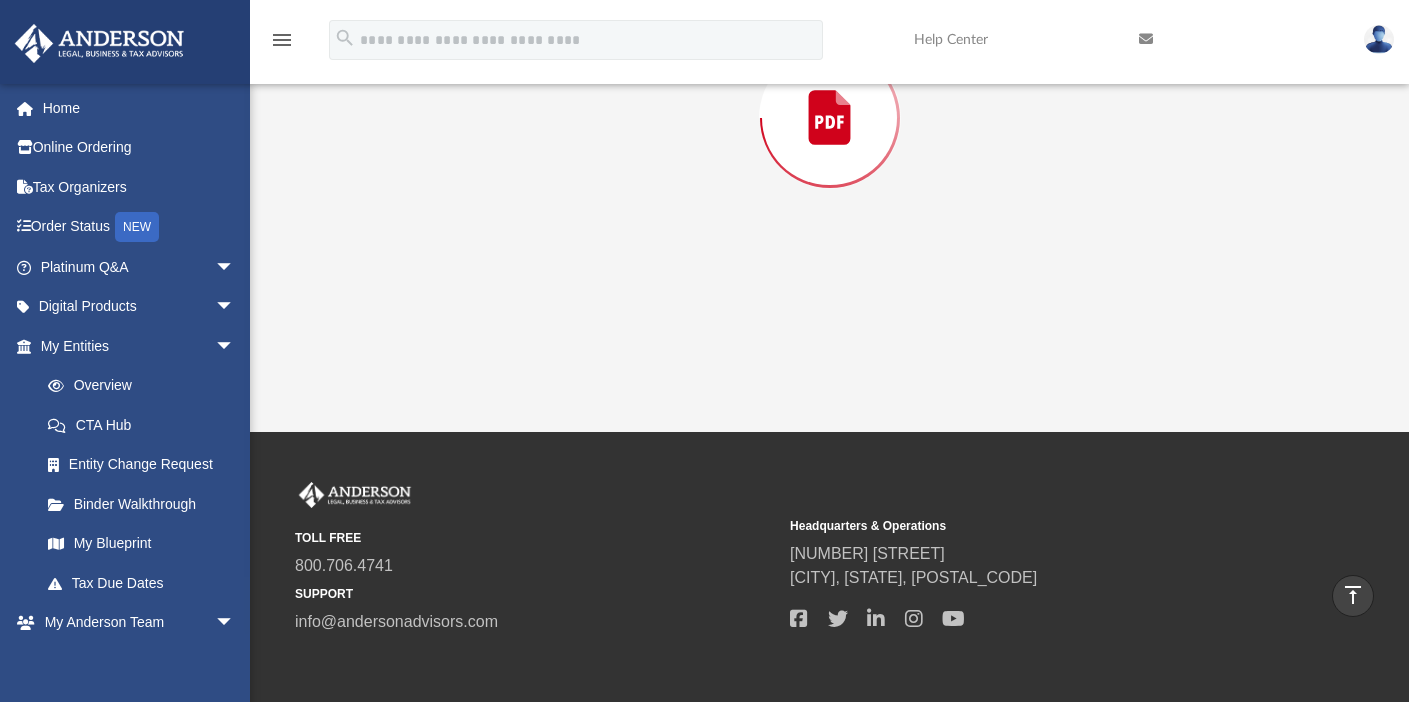 scroll, scrollTop: 189, scrollLeft: 0, axis: vertical 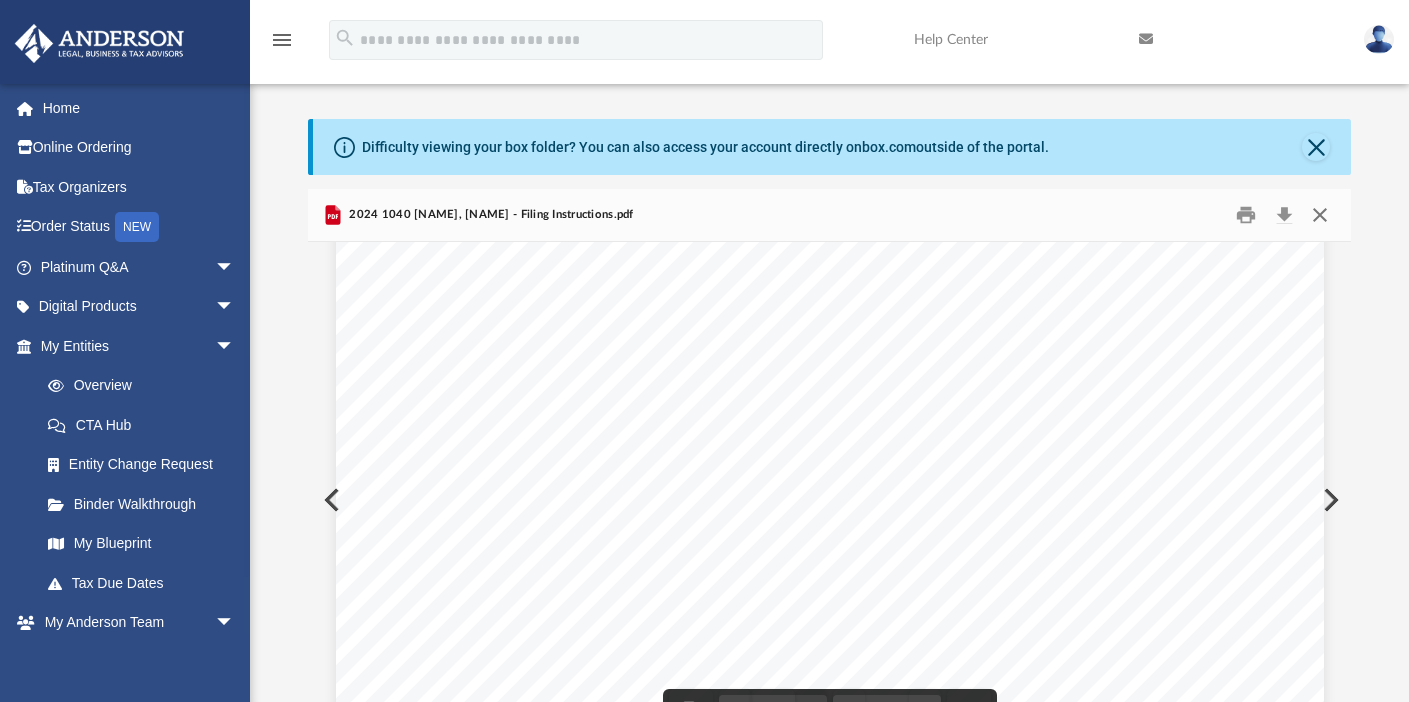 click at bounding box center (1320, 215) 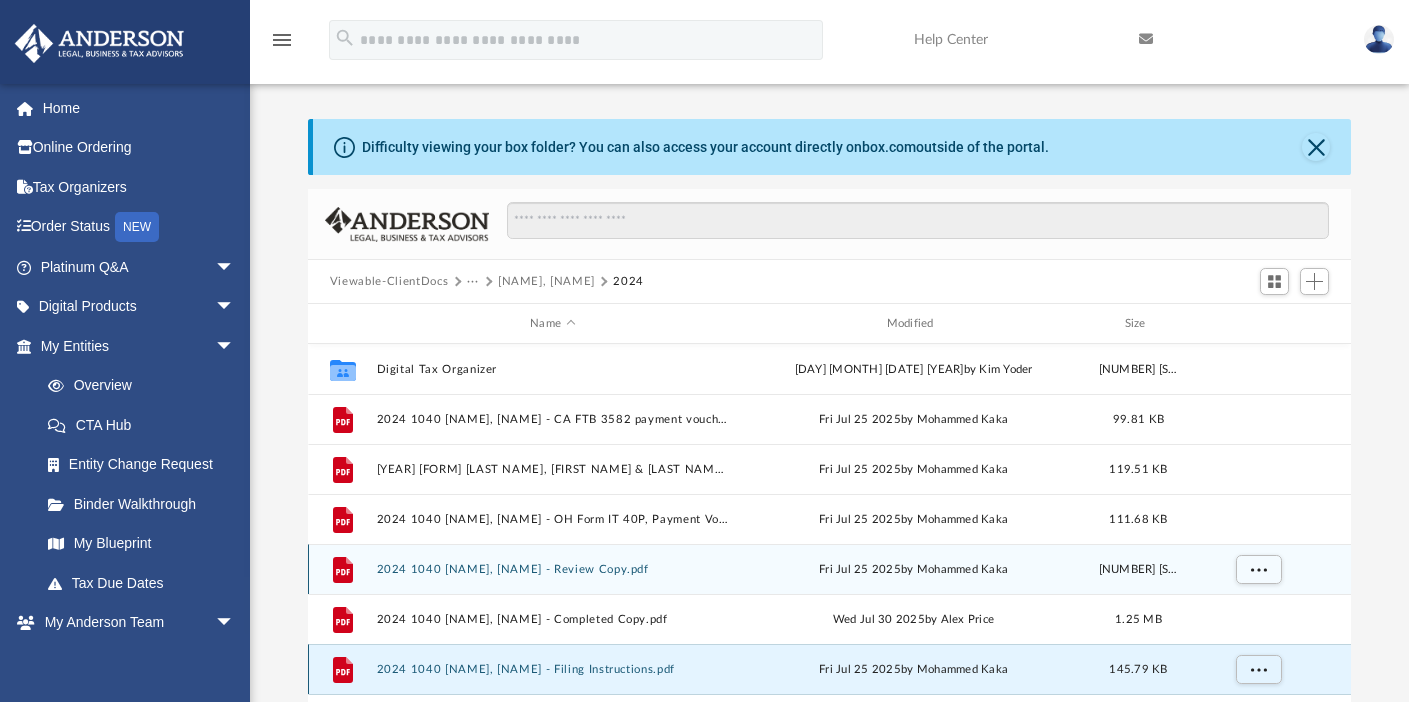 scroll, scrollTop: 0, scrollLeft: 0, axis: both 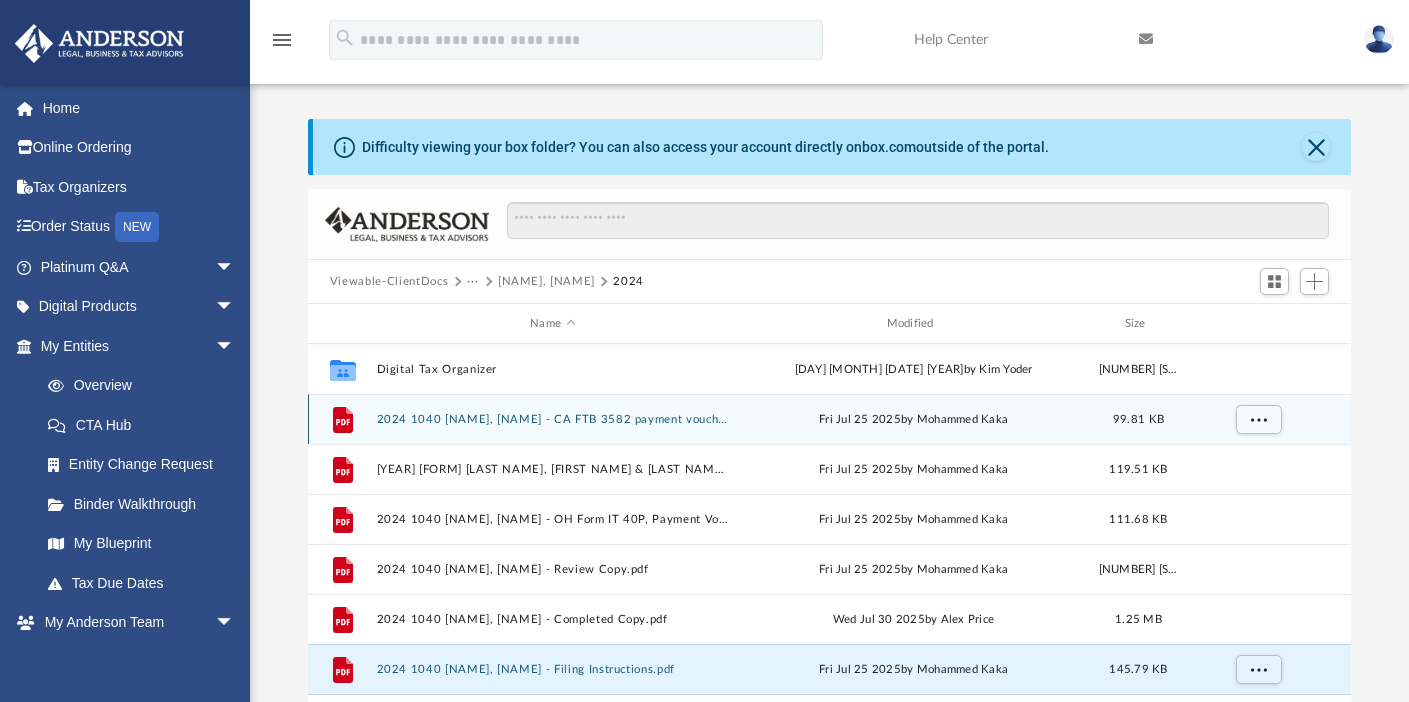click on "2024 1040 [NAME], [NAME]  - CA FTB 3582 payment voucher.pdf" at bounding box center (552, 419) 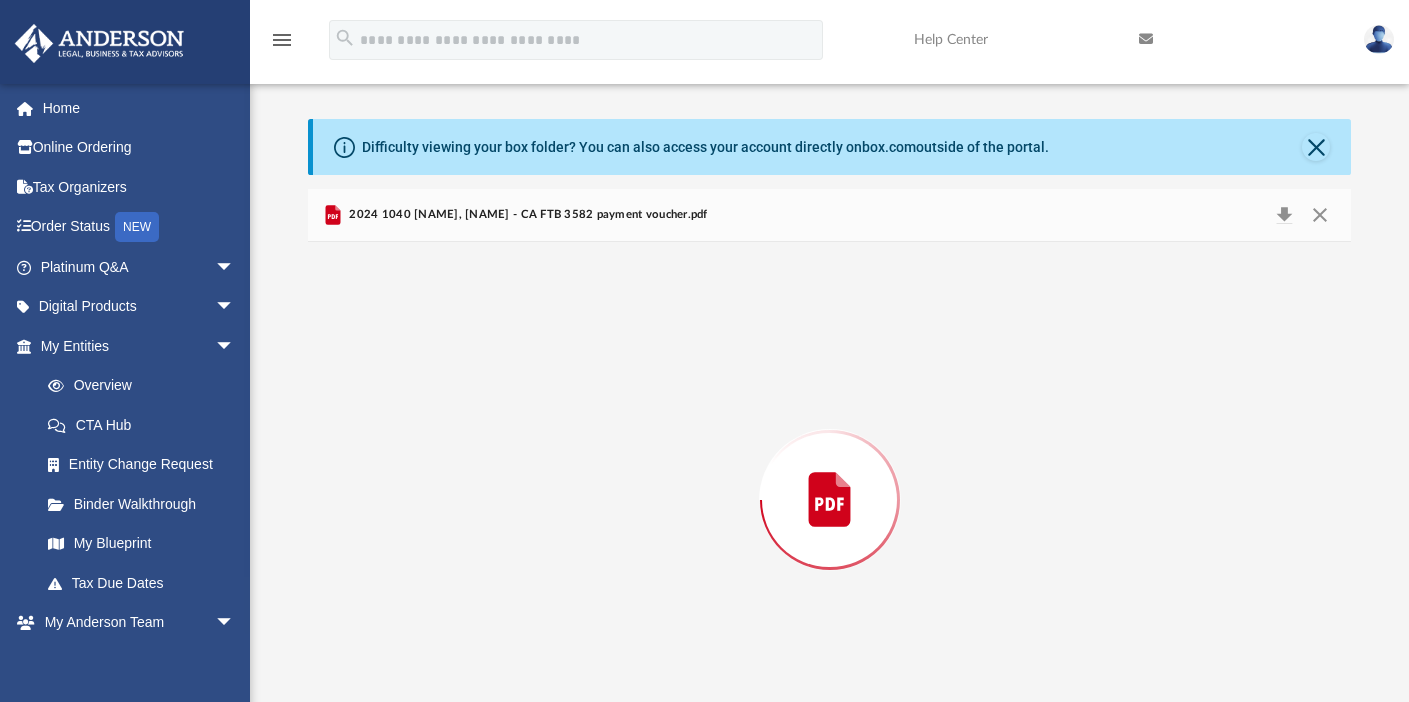 scroll, scrollTop: 56, scrollLeft: 0, axis: vertical 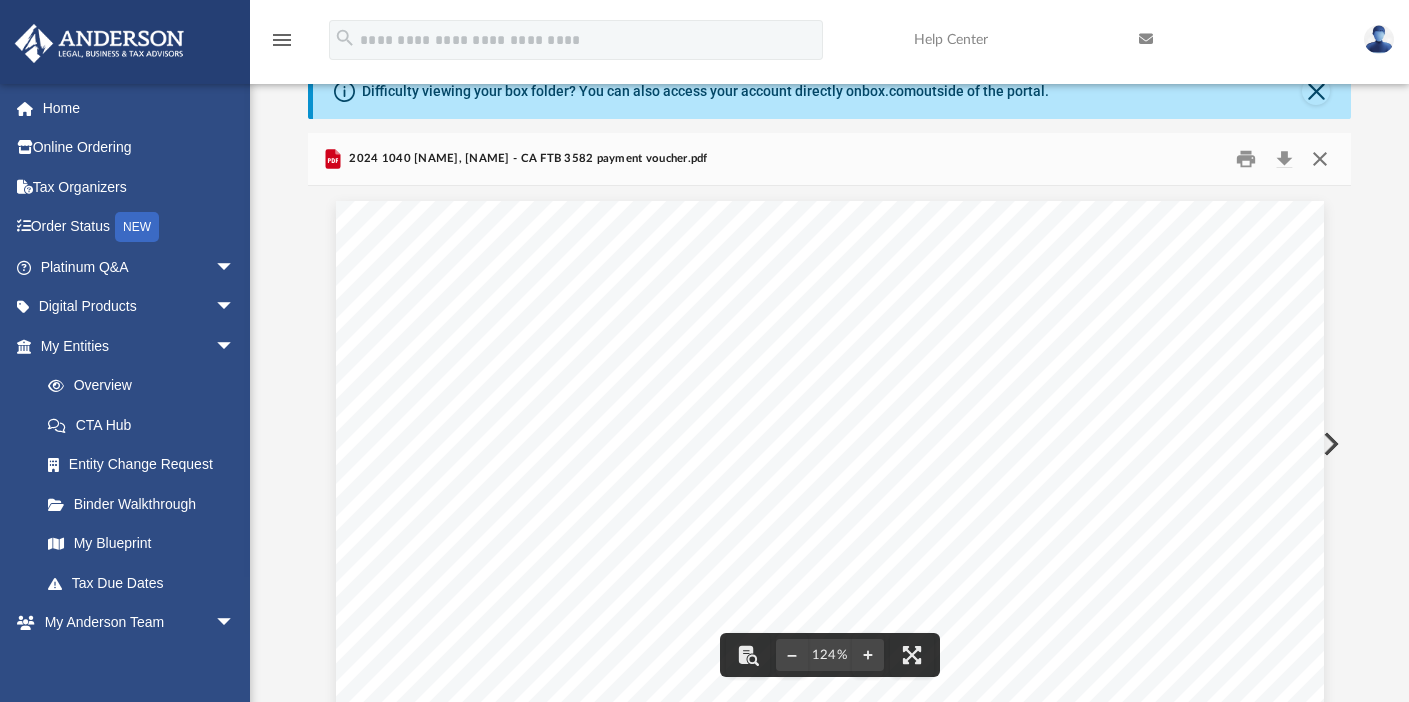 click at bounding box center [1320, 159] 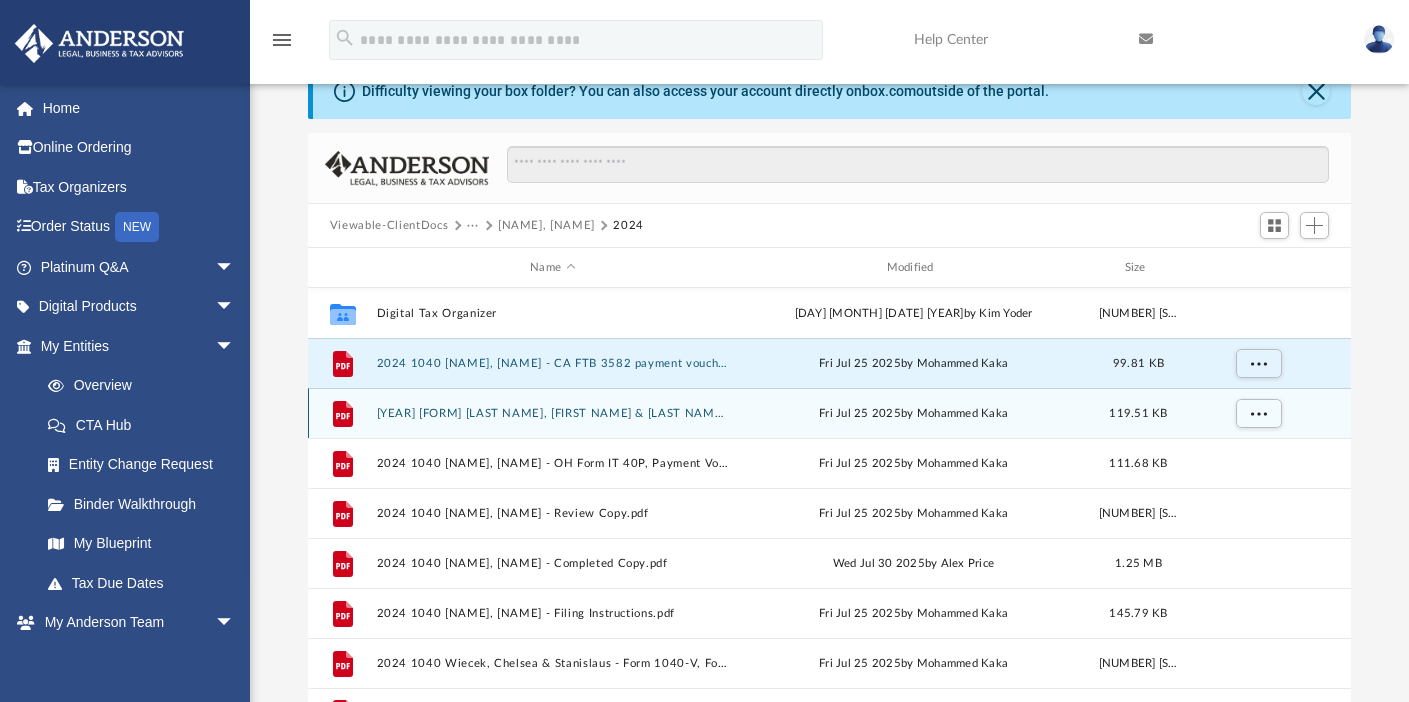 click on "[YEAR] [FORM] [LAST NAME], [FIRST NAME] & [LAST NAME] - E-file authorisation - please sign.pdf" at bounding box center (552, 413) 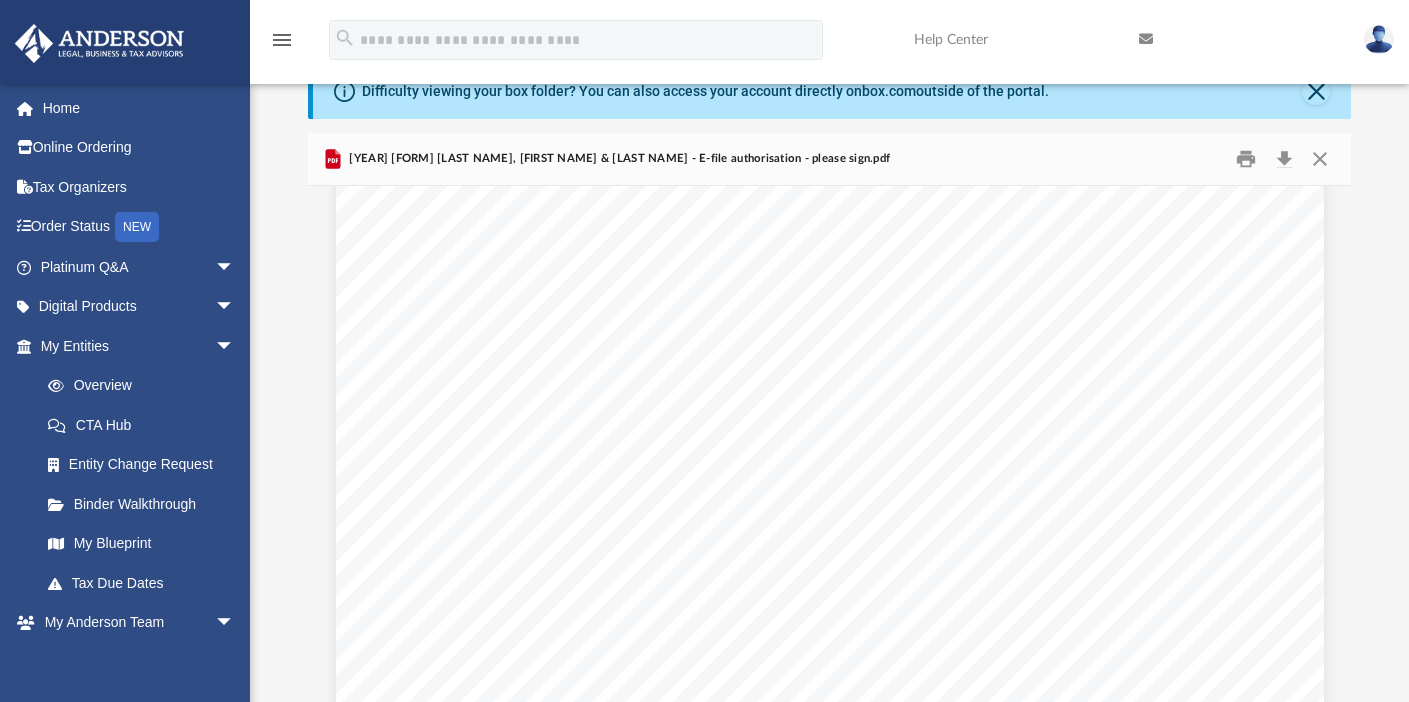 scroll, scrollTop: 2048, scrollLeft: 0, axis: vertical 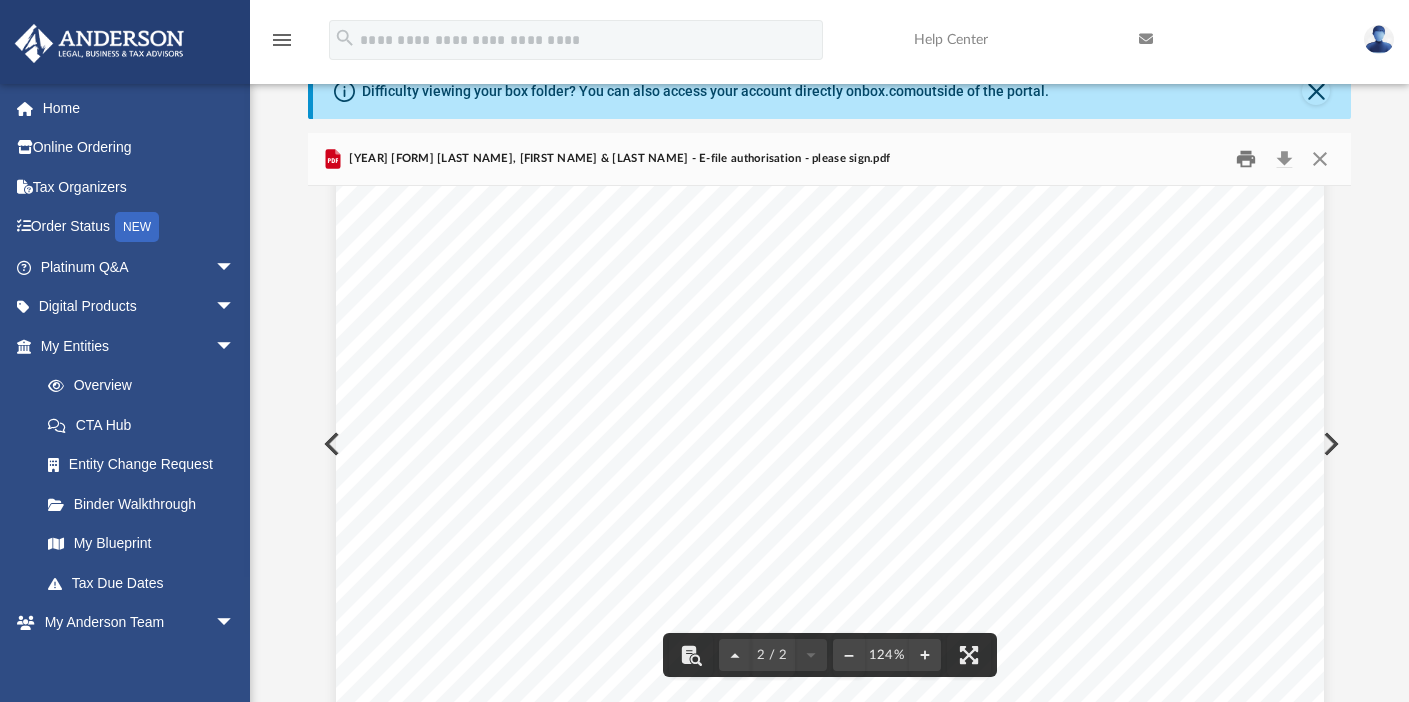 click at bounding box center [1247, 159] 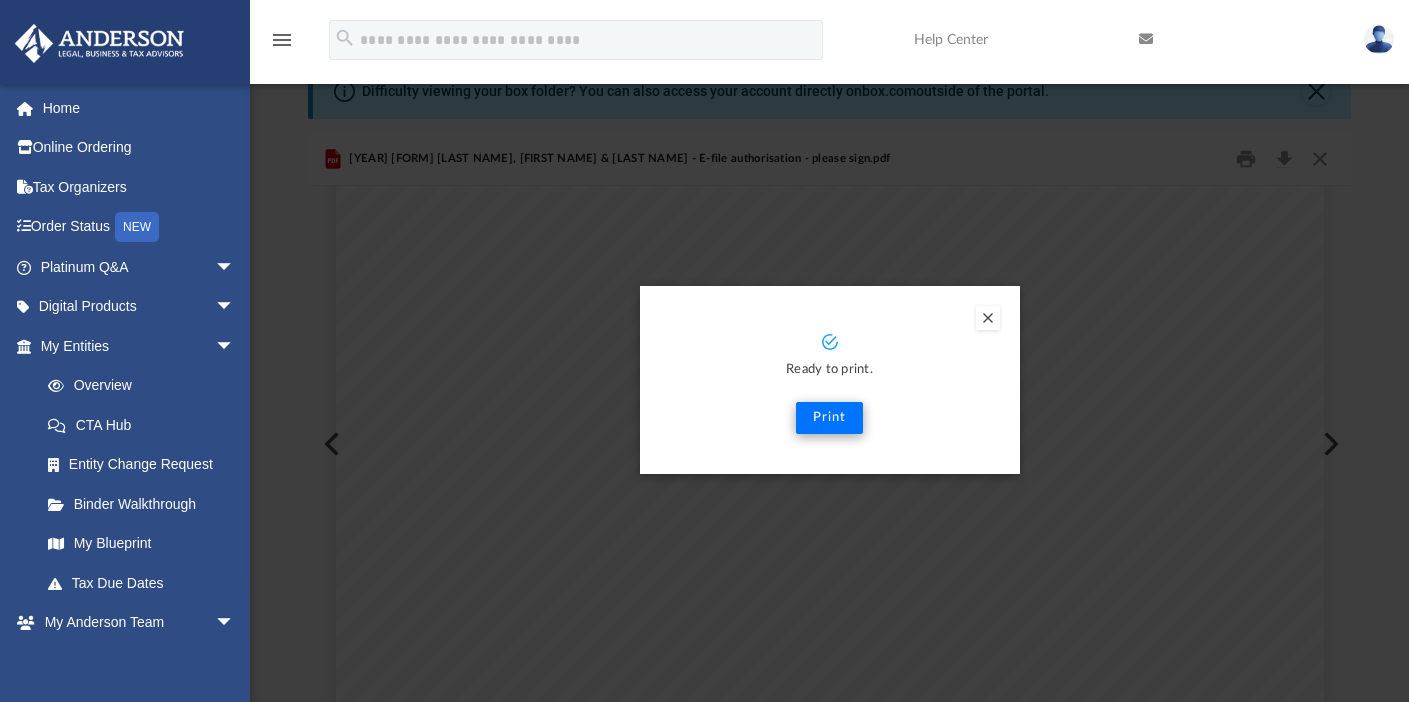 click on "Print" at bounding box center (829, 418) 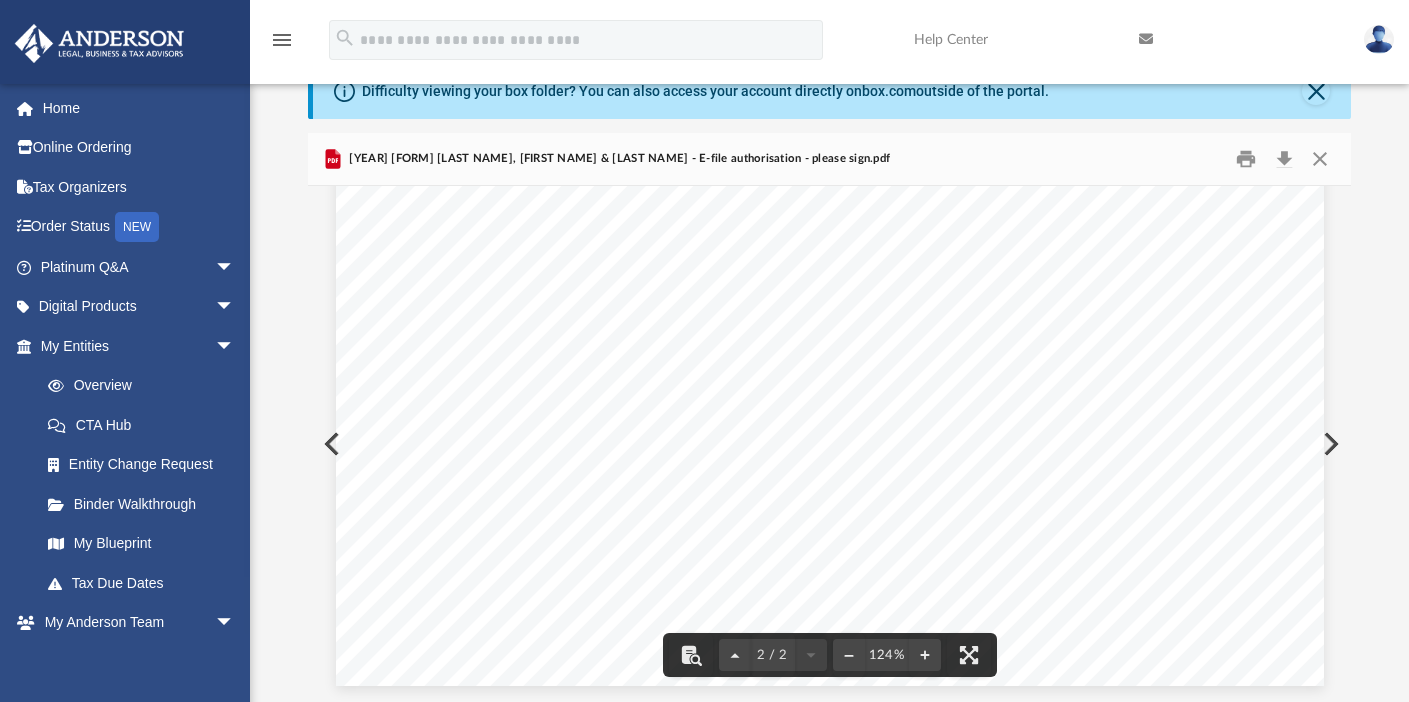 scroll, scrollTop: 2339, scrollLeft: 0, axis: vertical 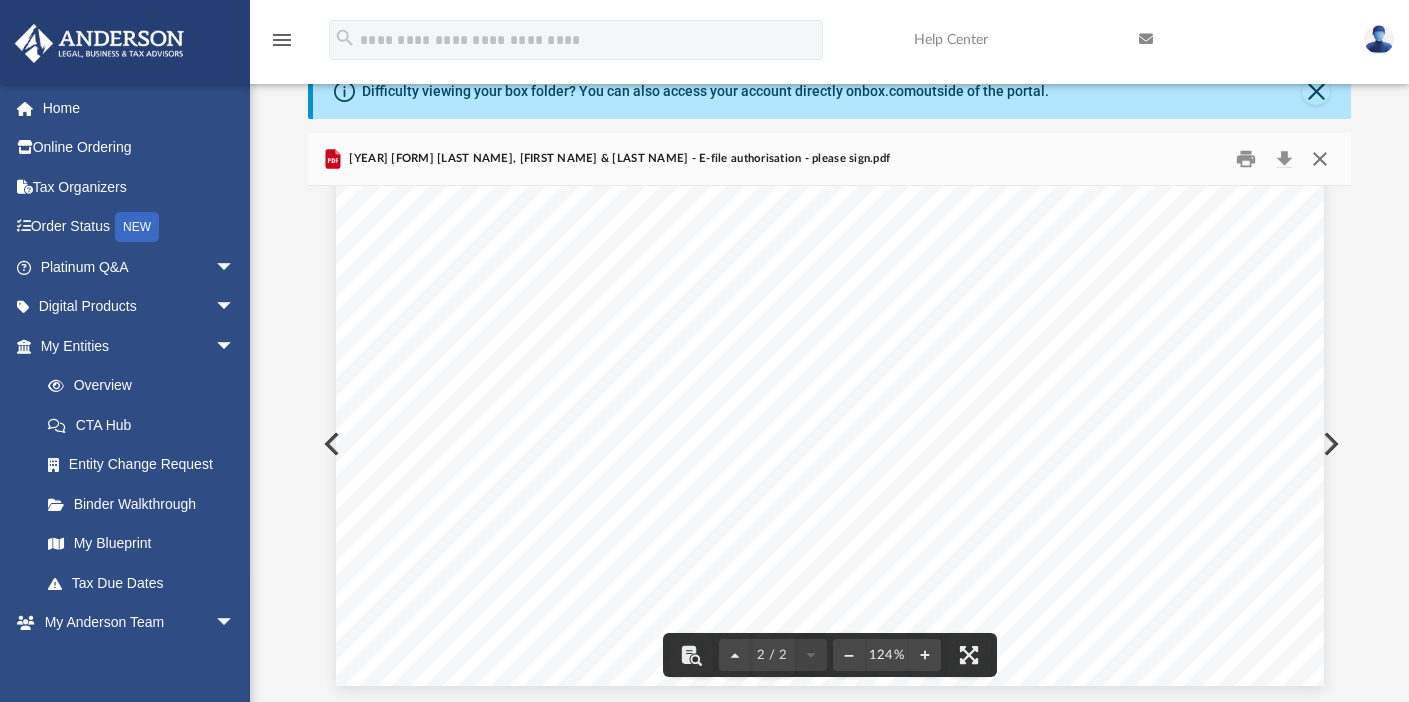 click at bounding box center (1320, 159) 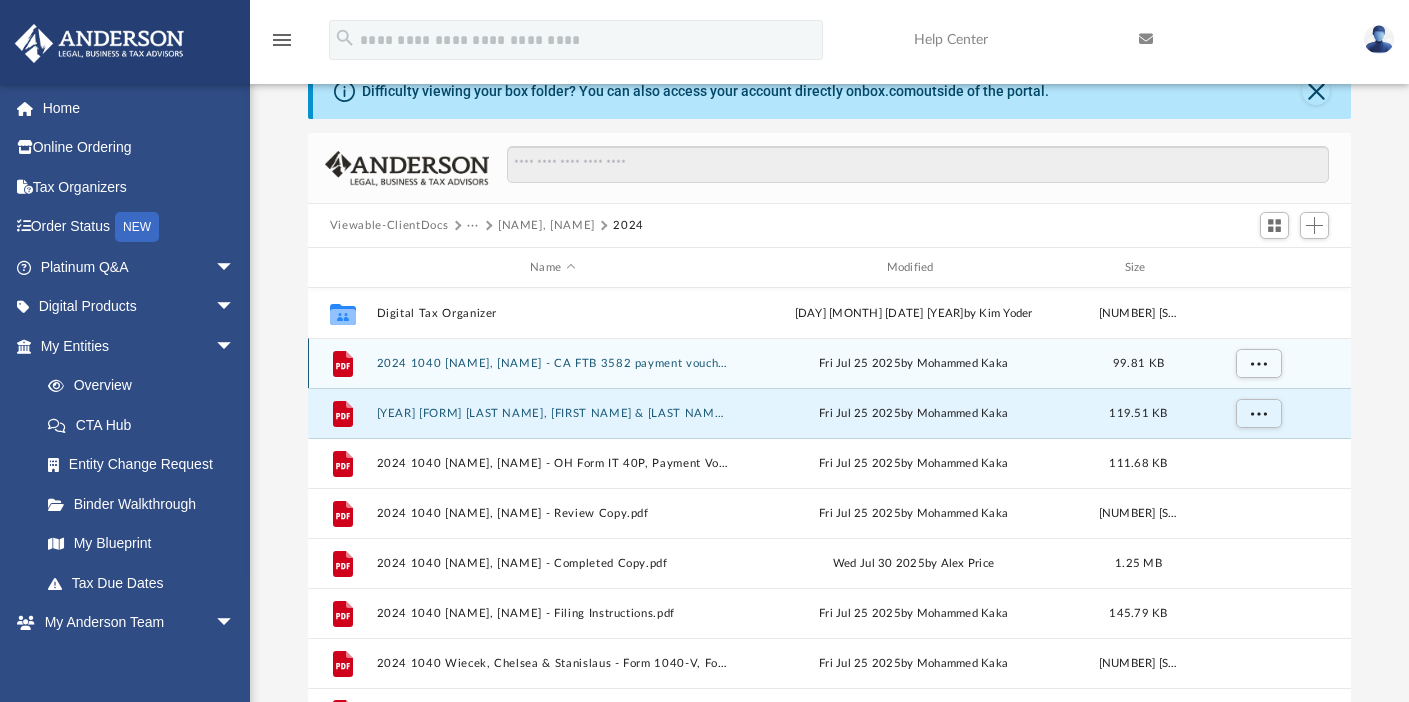 click on "2024 1040 [NAME], [NAME]  - CA FTB 3582 payment voucher.pdf" at bounding box center (552, 363) 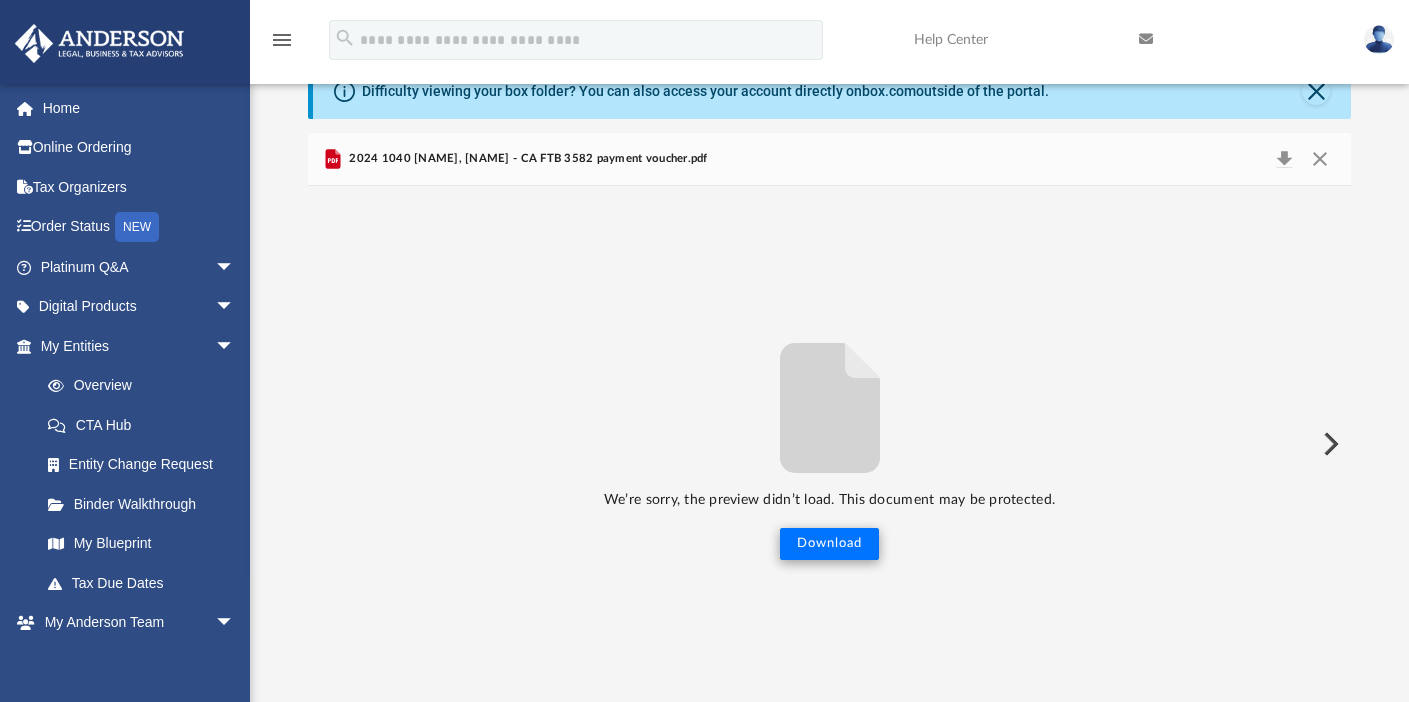 click on "Download" at bounding box center (829, 544) 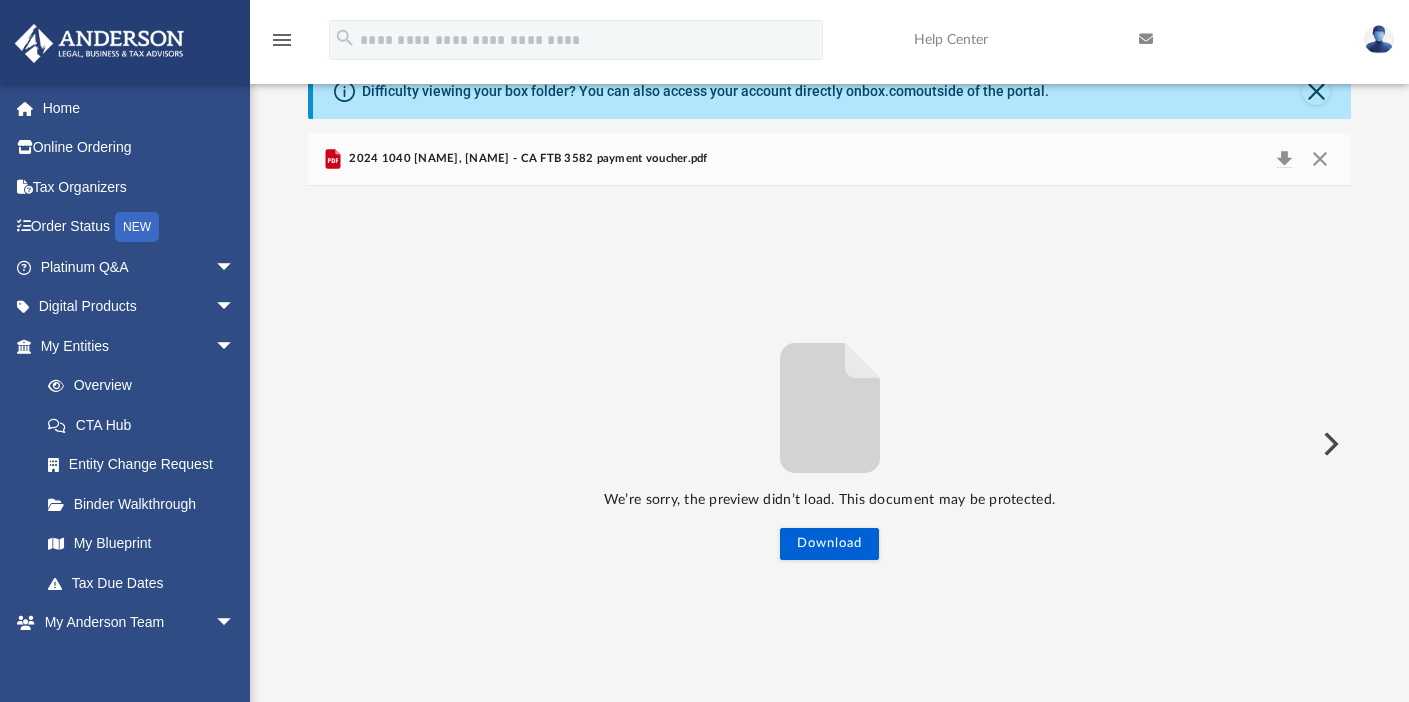 click on "We’re sorry, the preview didn’t load. This document may be protected. Download" at bounding box center (829, 444) 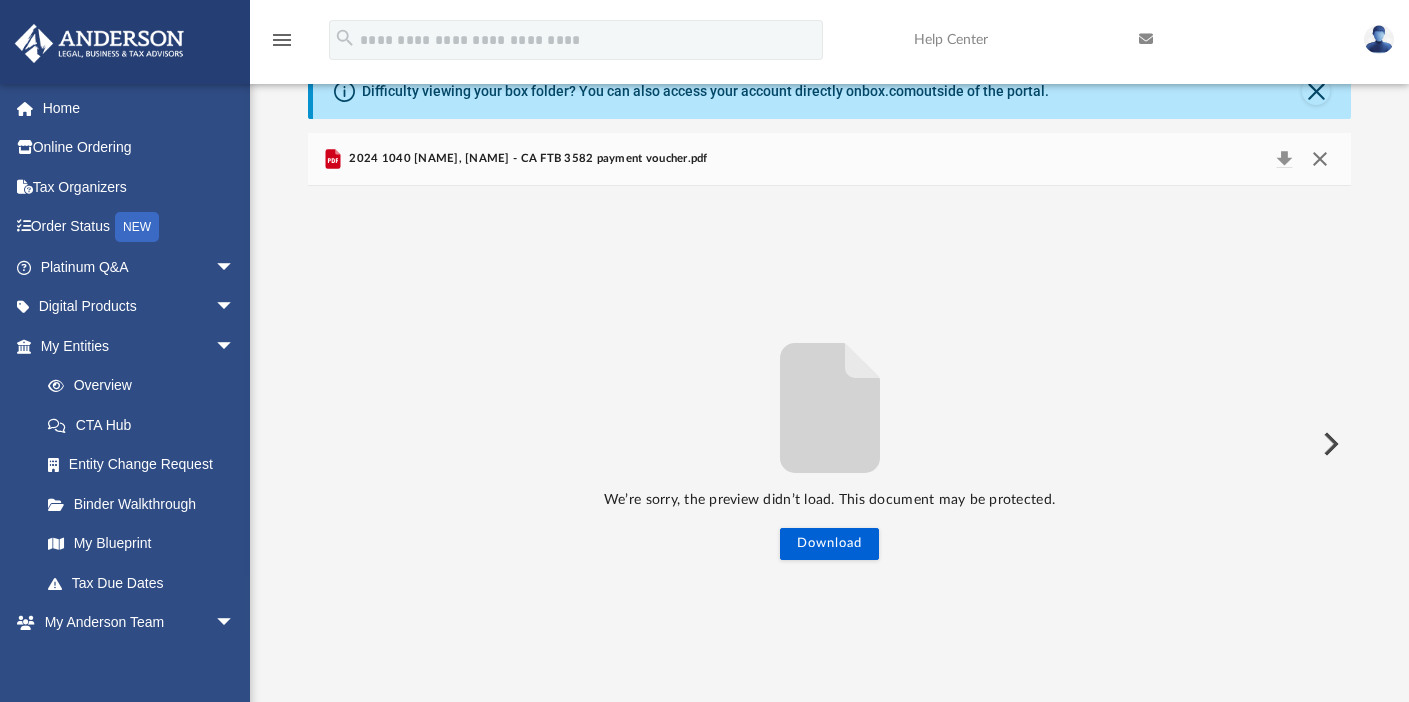 click at bounding box center (1320, 159) 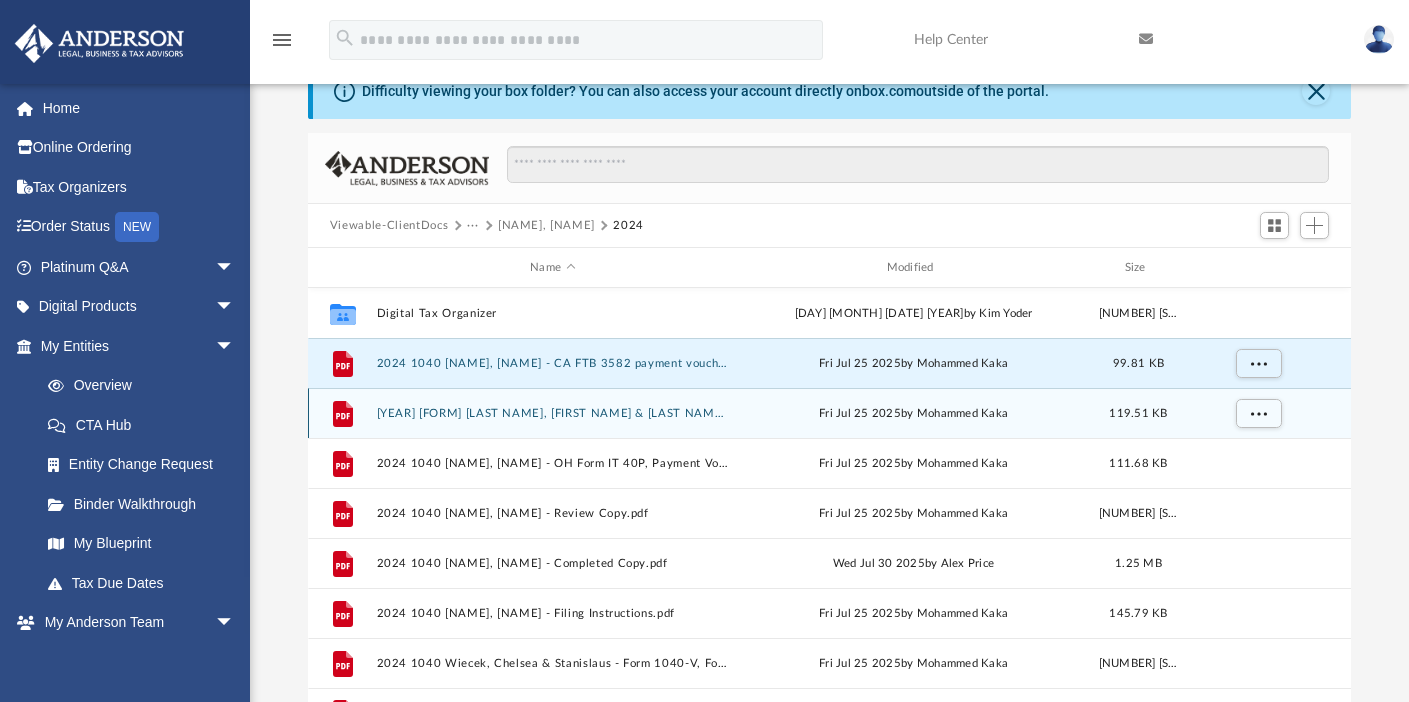 click on "[YEAR] [FORM] [LAST NAME], [FIRST NAME] & [LAST NAME] - E-file authorisation - please sign.pdf" at bounding box center (552, 413) 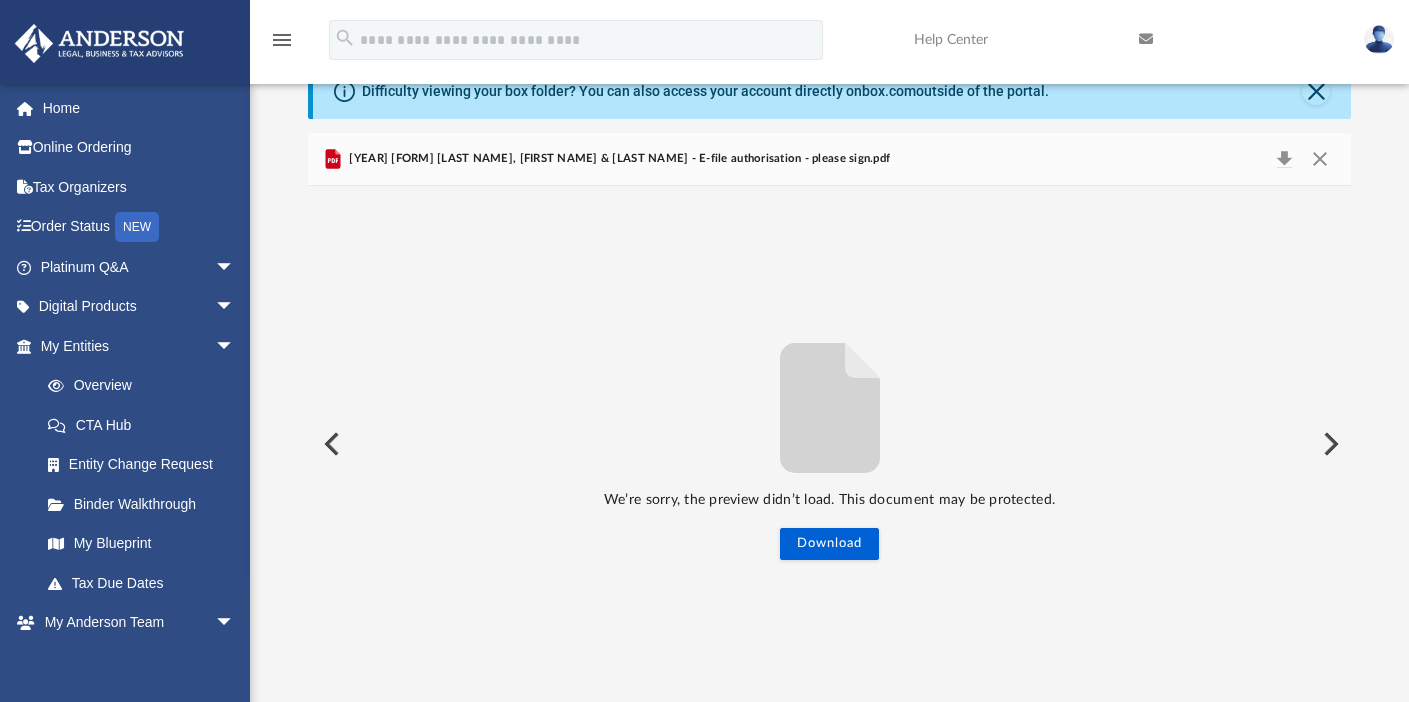 click on "We’re sorry, the preview didn’t load. This document may be protected. Download" at bounding box center (829, 444) 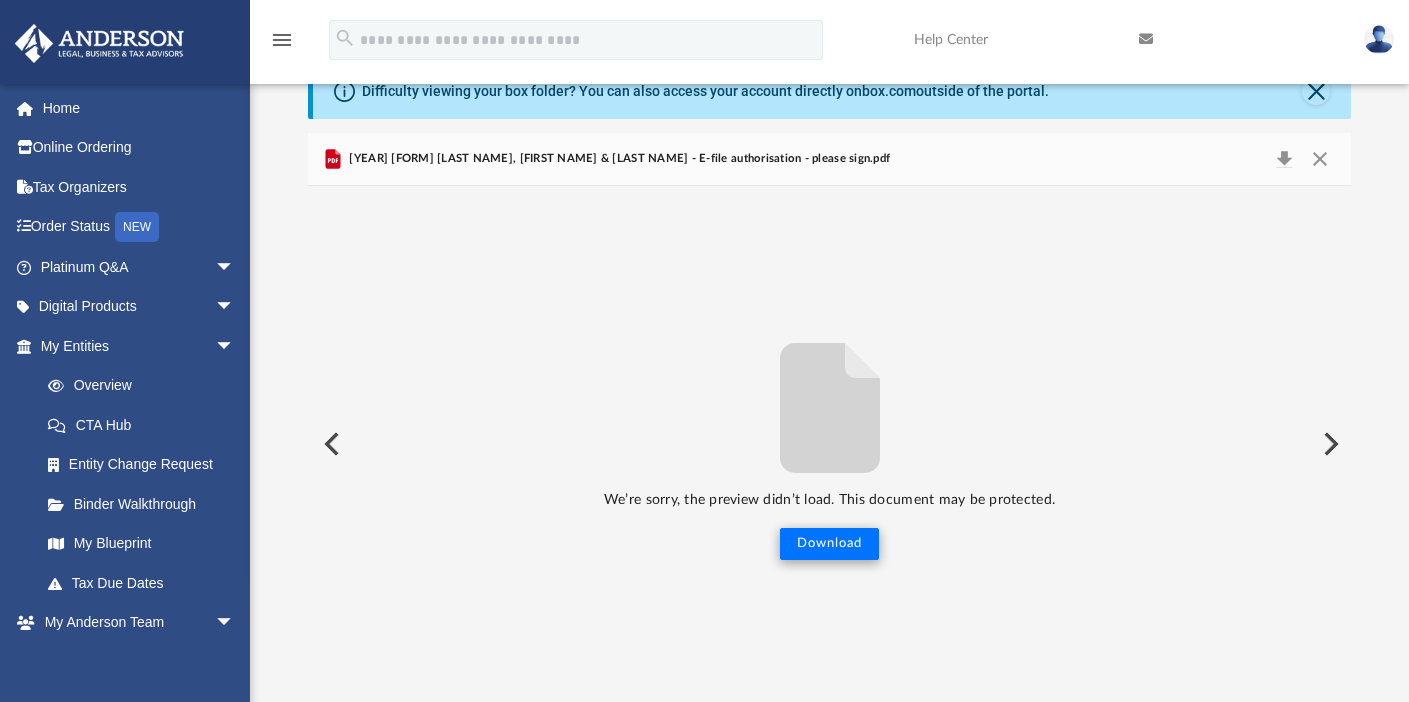 click on "Download" at bounding box center [829, 544] 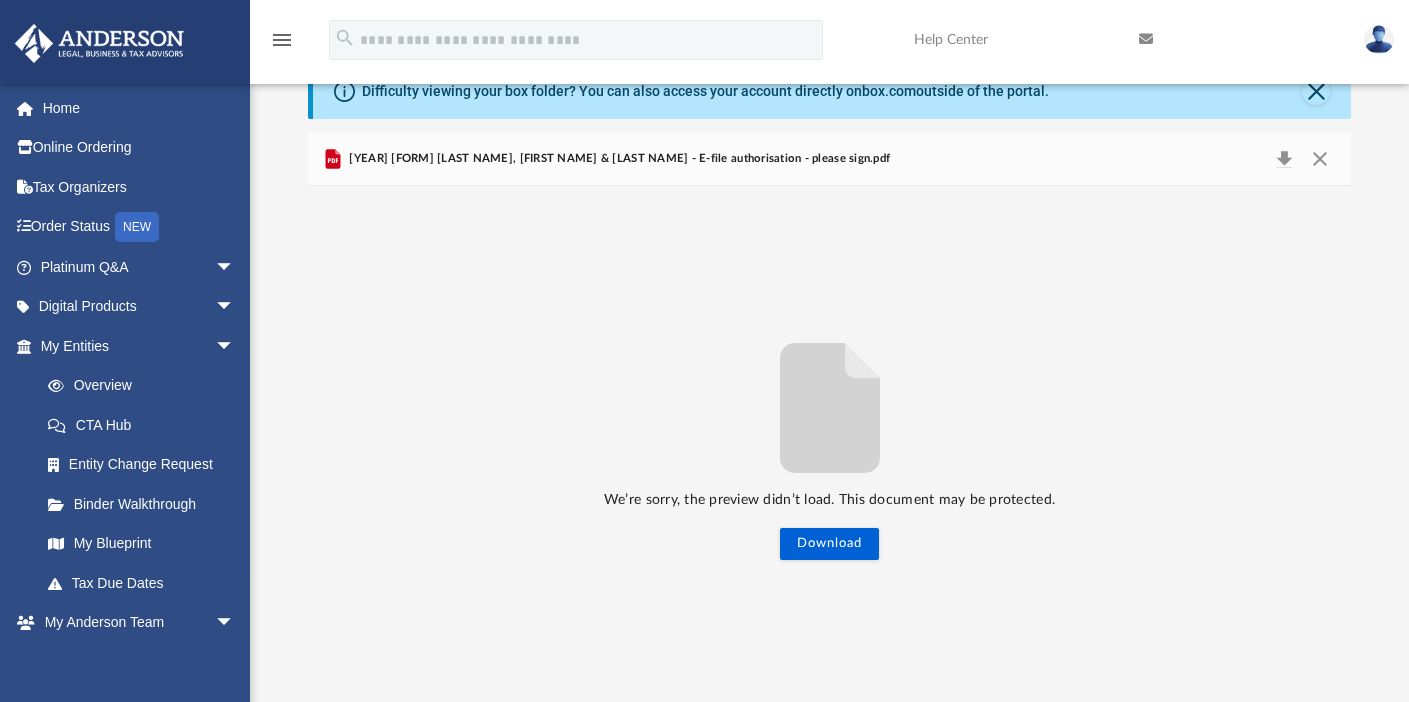 click at bounding box center [829, 249] 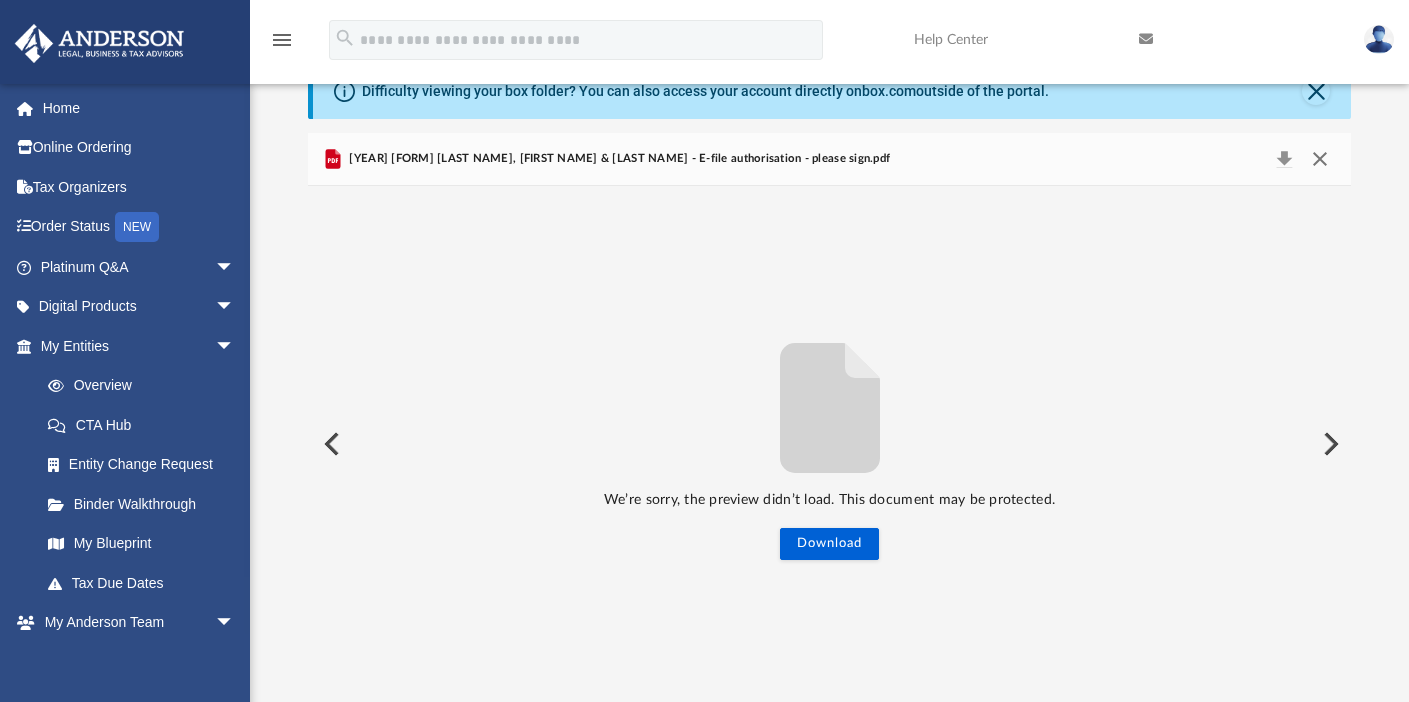 click at bounding box center (1320, 159) 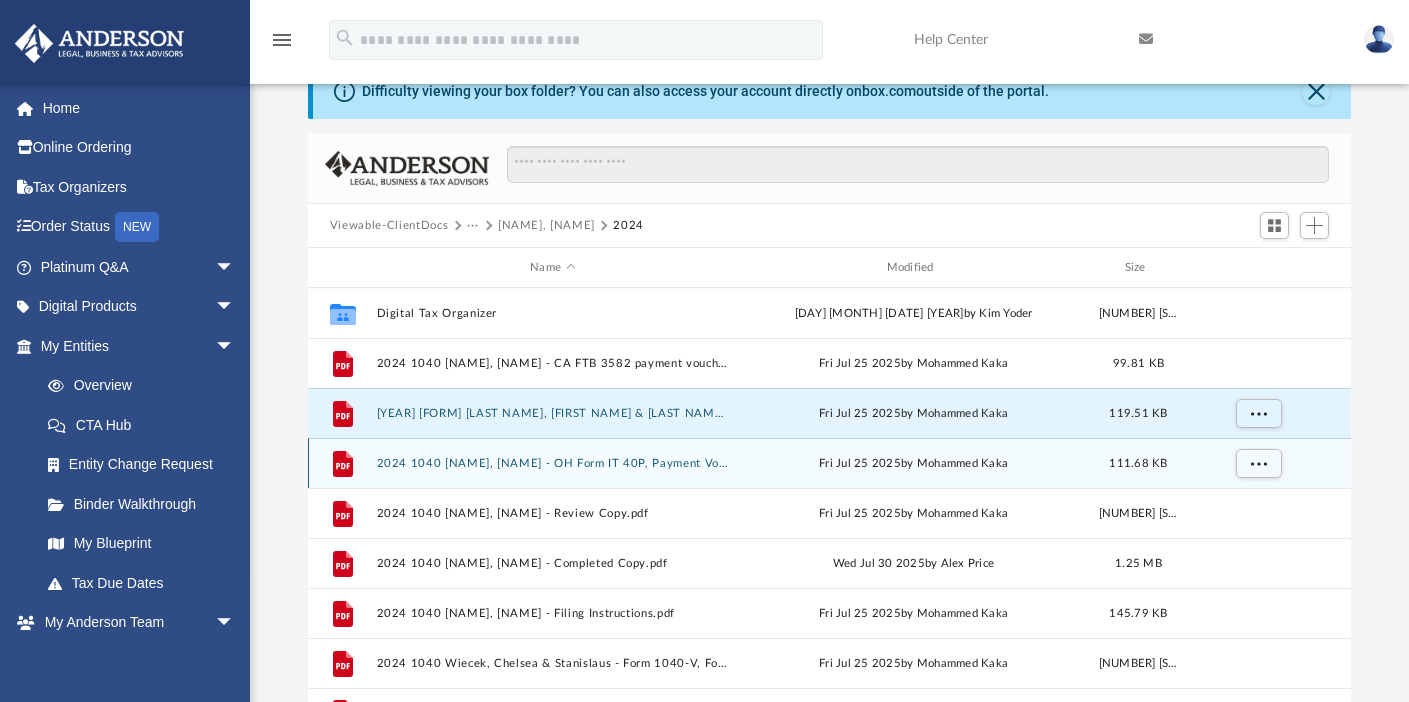click on "2024 1040 [NAME], [NAME]  - OH Form IT 40P, Payment Voucher.pdf" at bounding box center (552, 463) 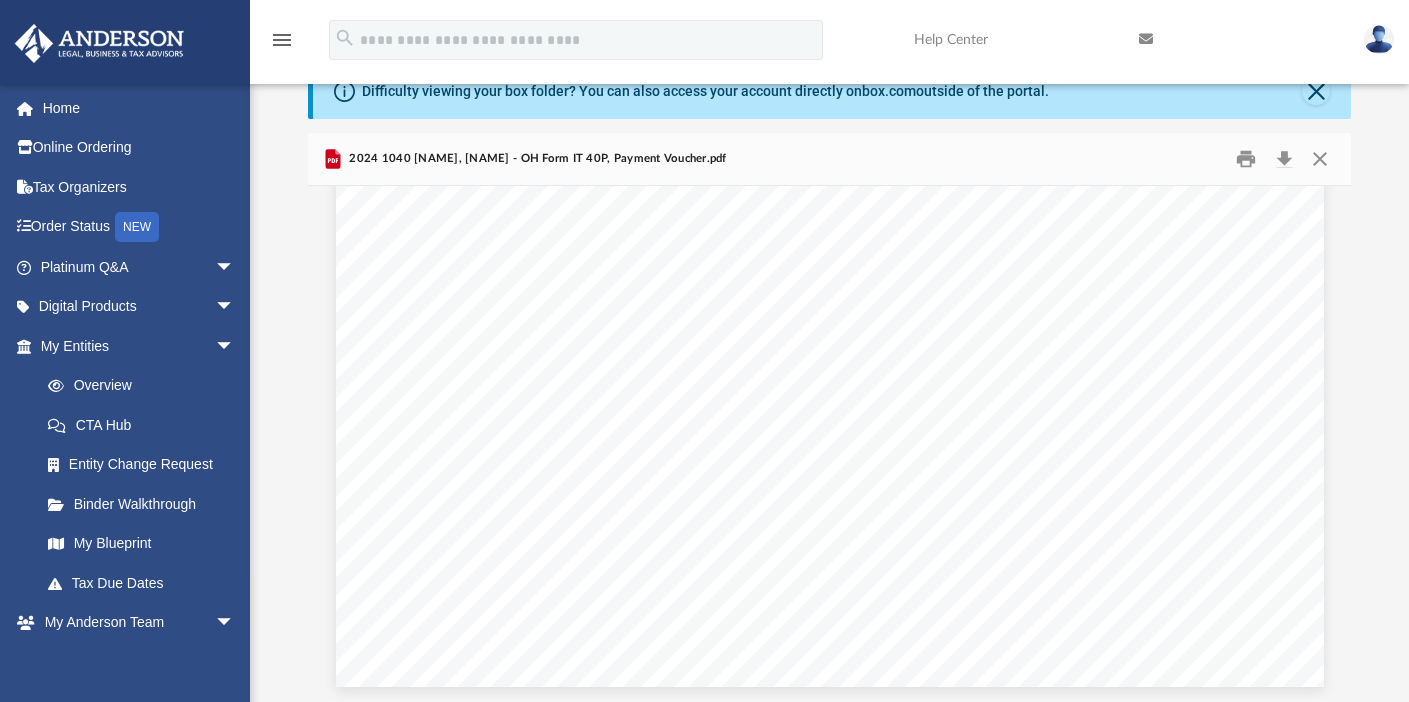 scroll, scrollTop: 911, scrollLeft: 0, axis: vertical 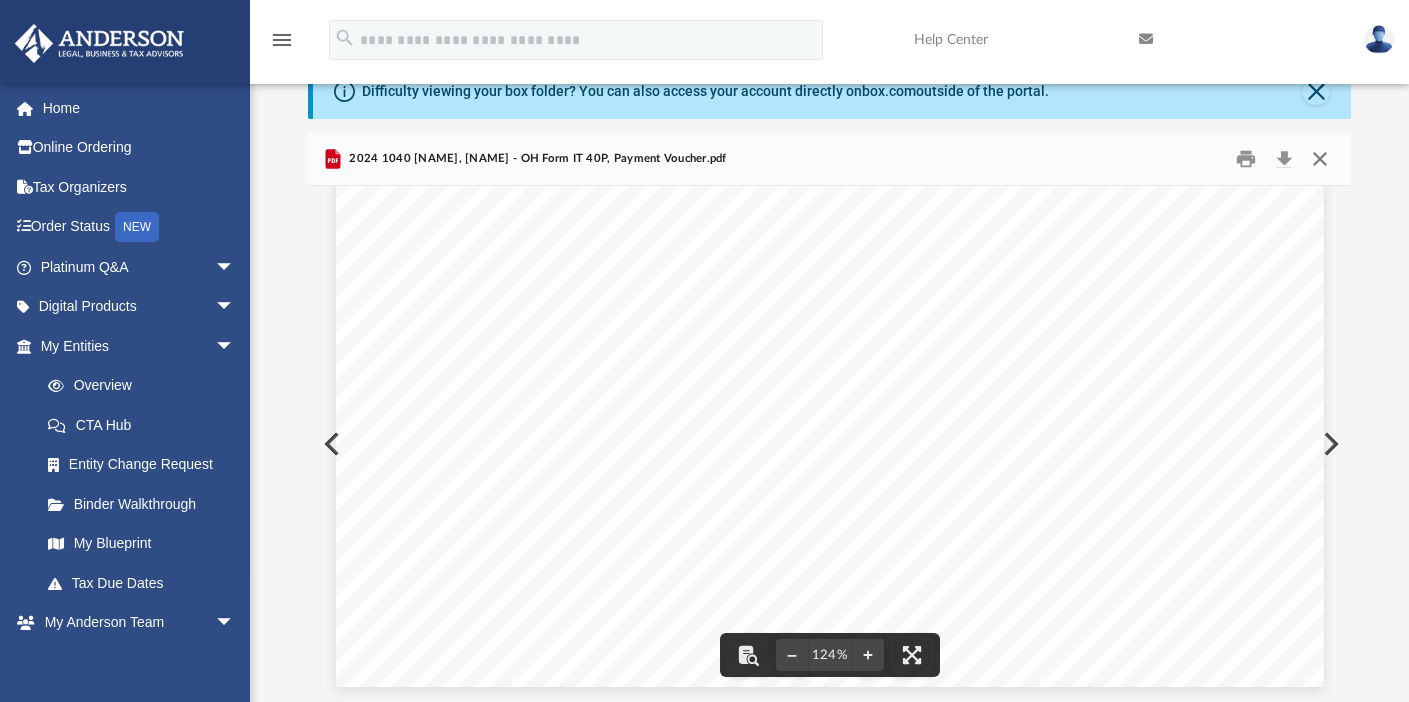 click at bounding box center (1320, 159) 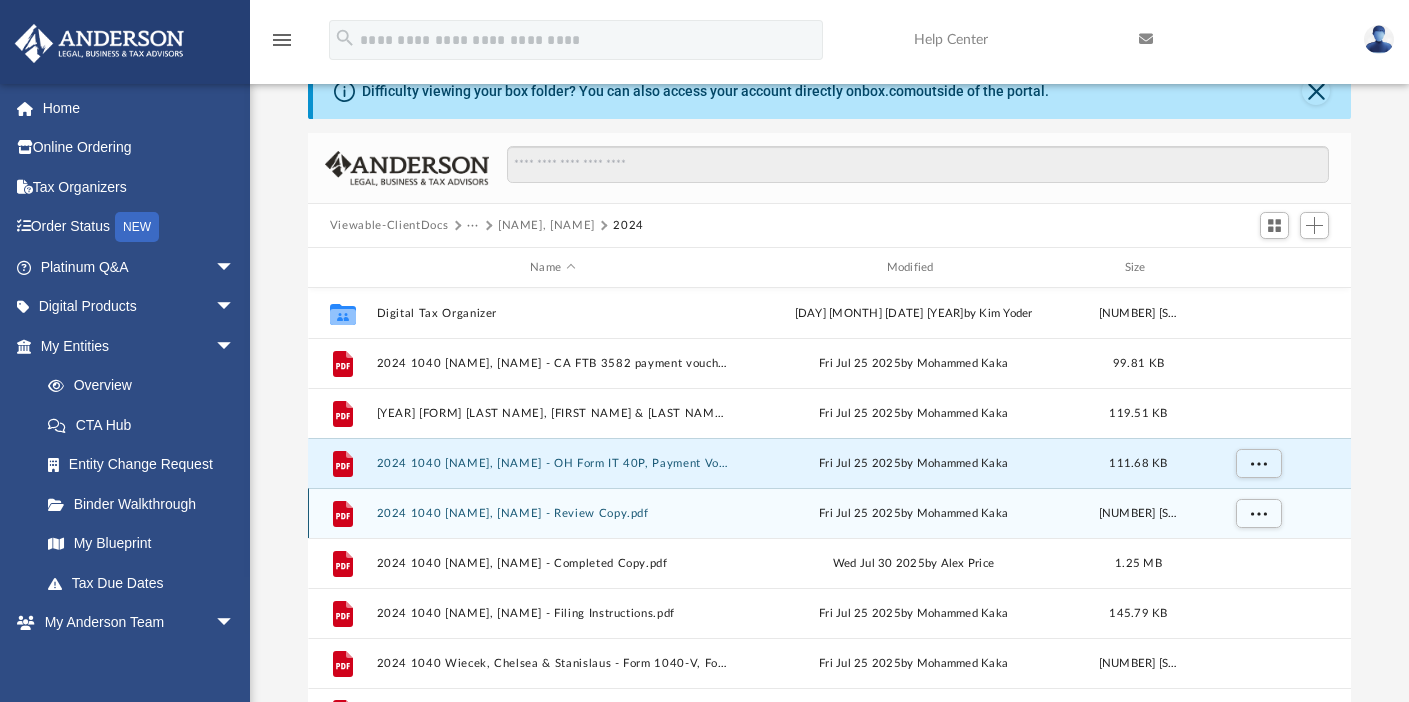 click on "2024 1040 [NAME], [NAME]  - Review Copy.pdf" at bounding box center [552, 513] 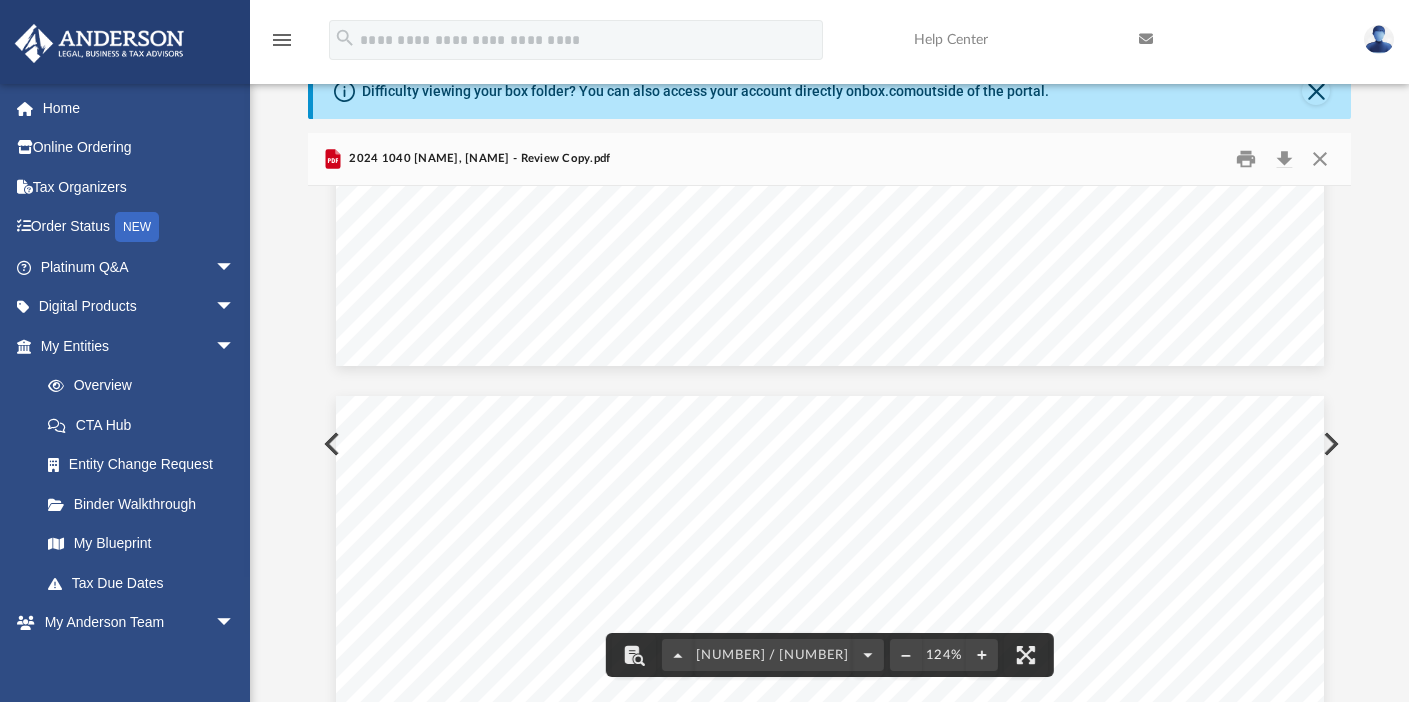 scroll, scrollTop: 4105, scrollLeft: 0, axis: vertical 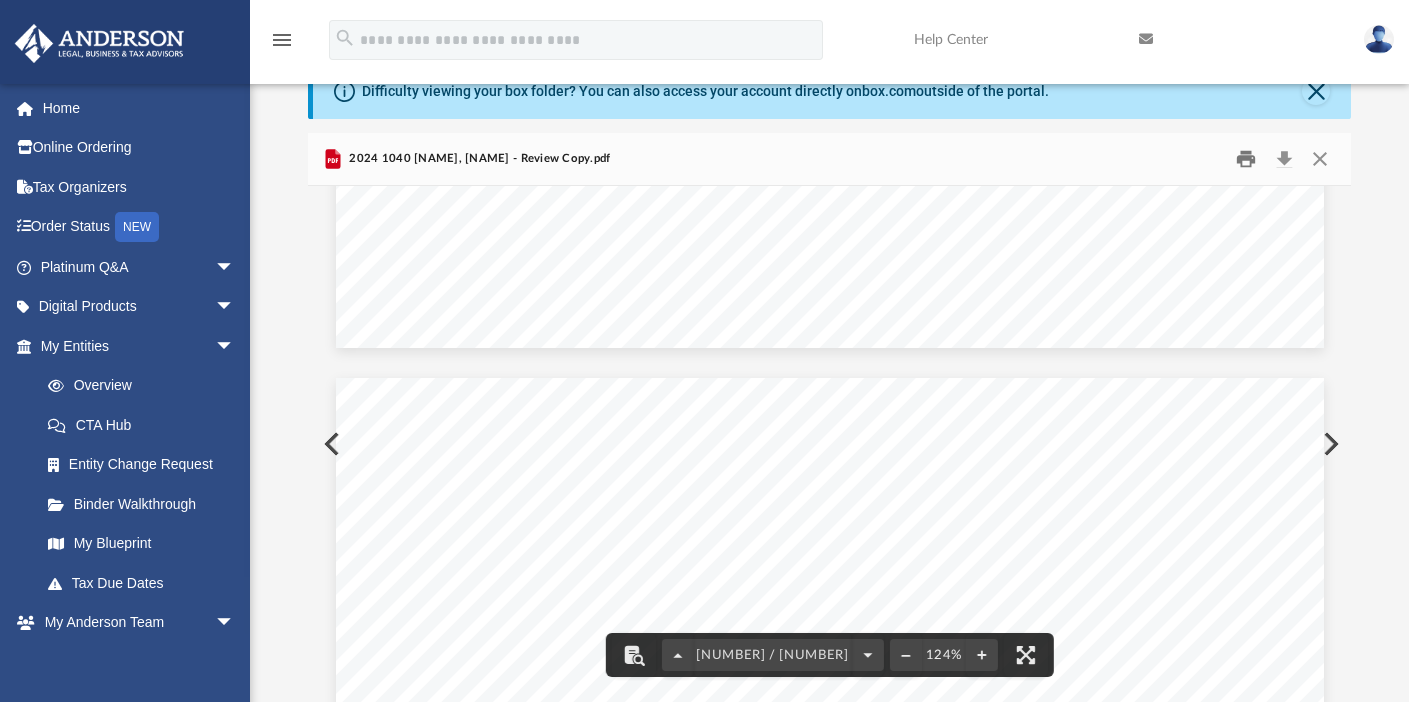 click at bounding box center [1247, 159] 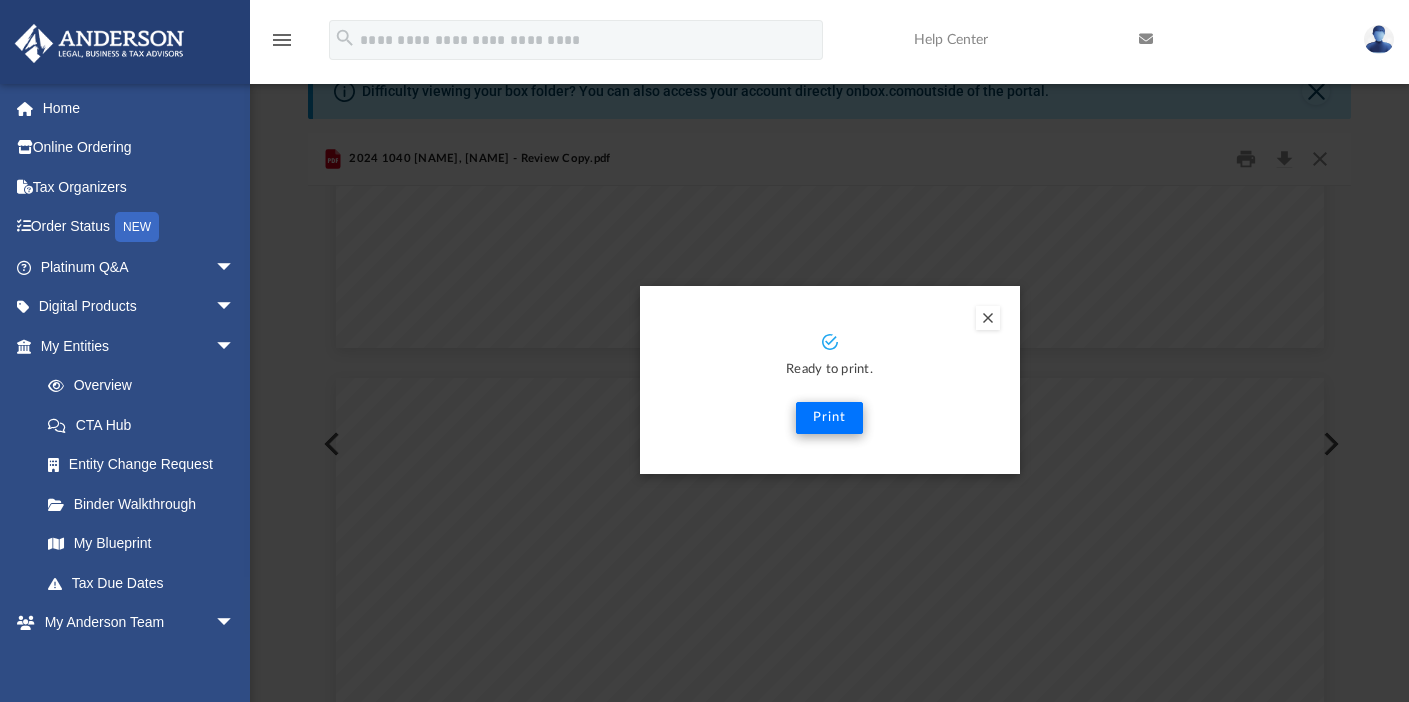 click on "Print" at bounding box center [829, 418] 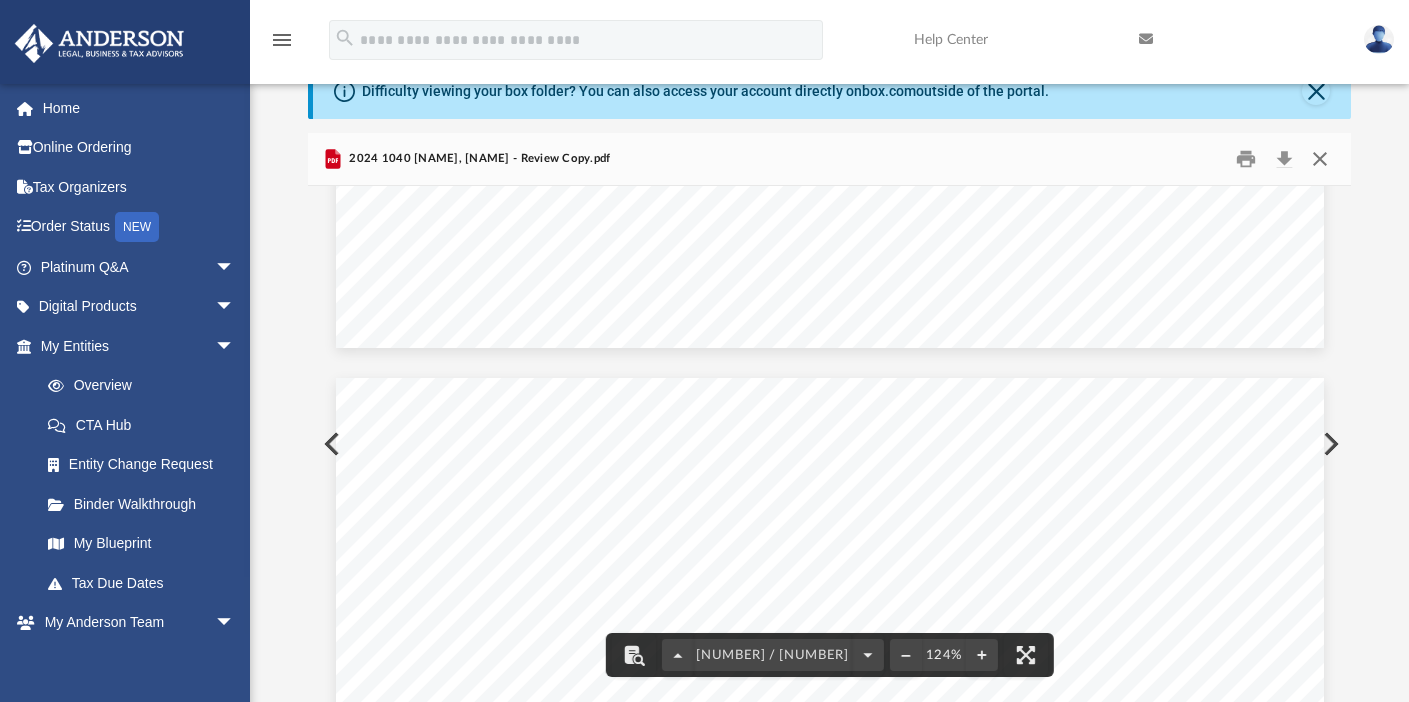 click at bounding box center (1320, 159) 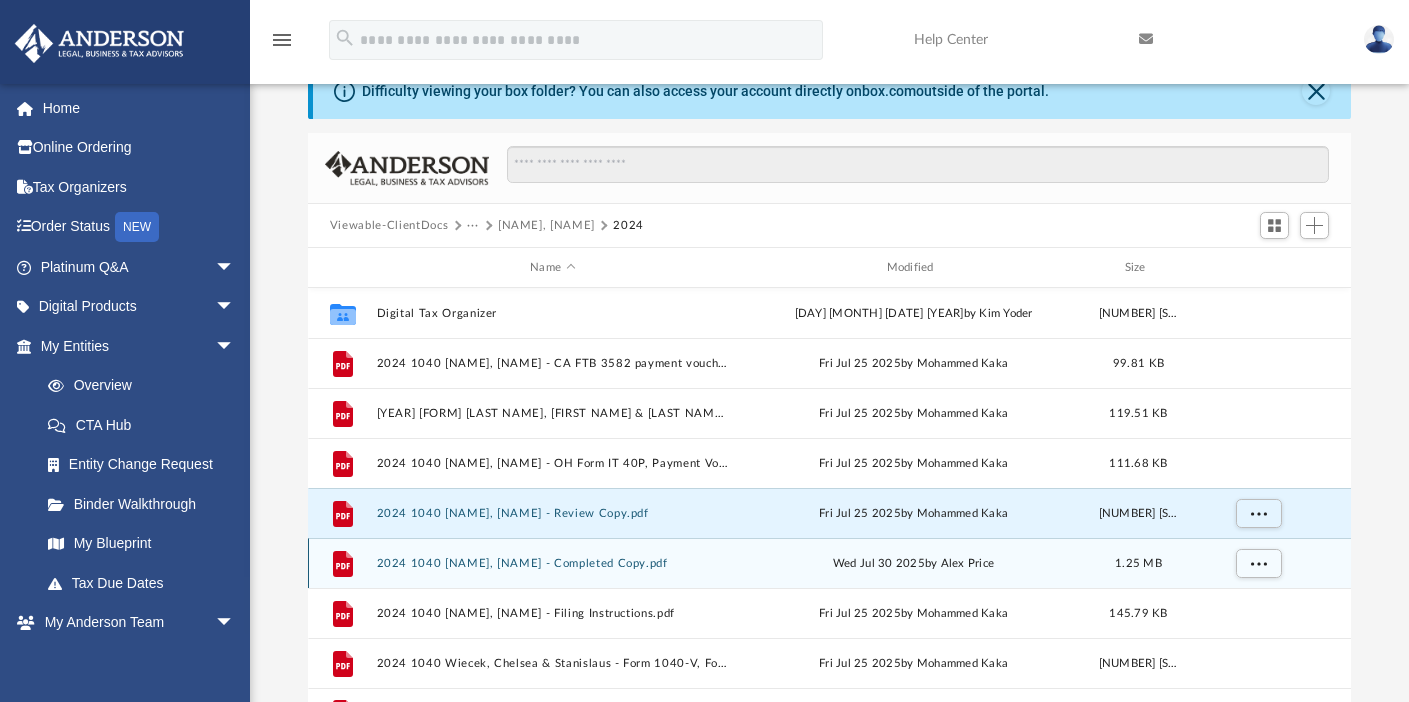 click on "2024 1040 [NAME], [NAME] - Completed Copy.pdf" at bounding box center [552, 563] 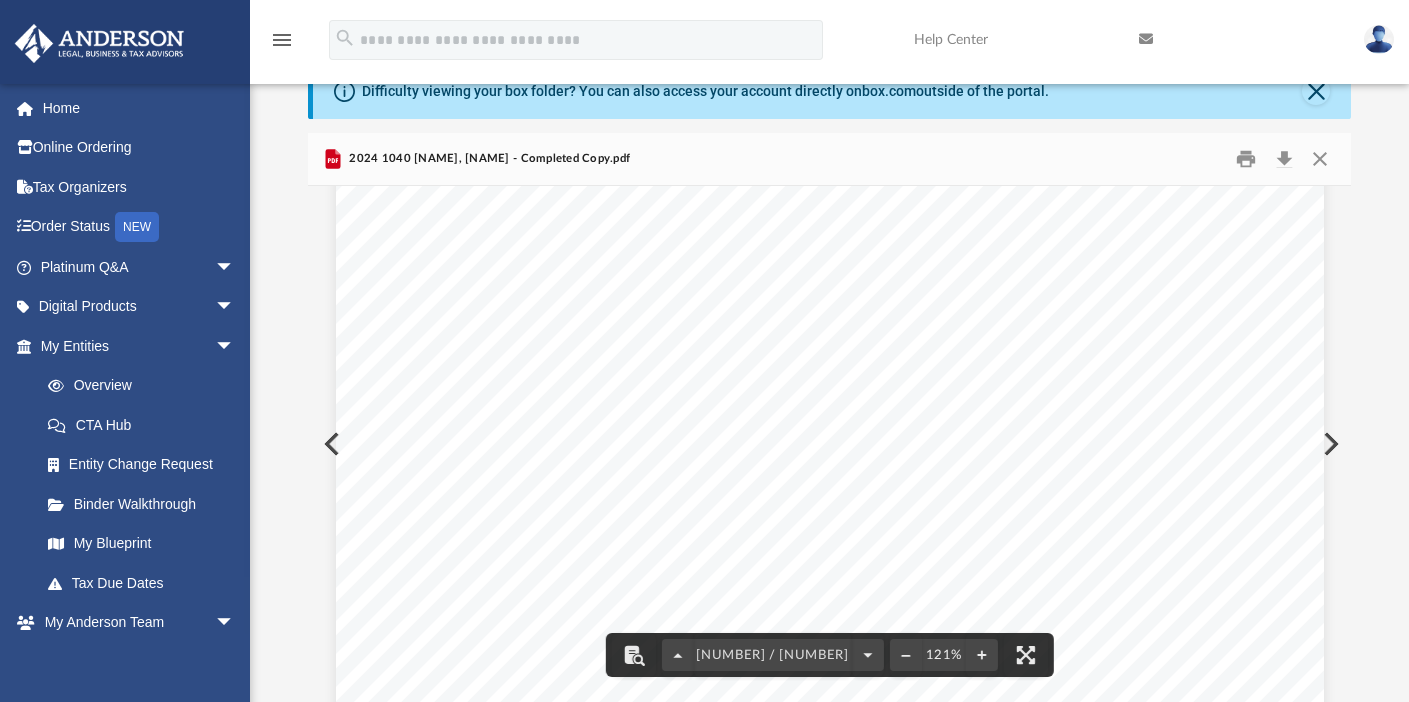 scroll, scrollTop: 4216, scrollLeft: 0, axis: vertical 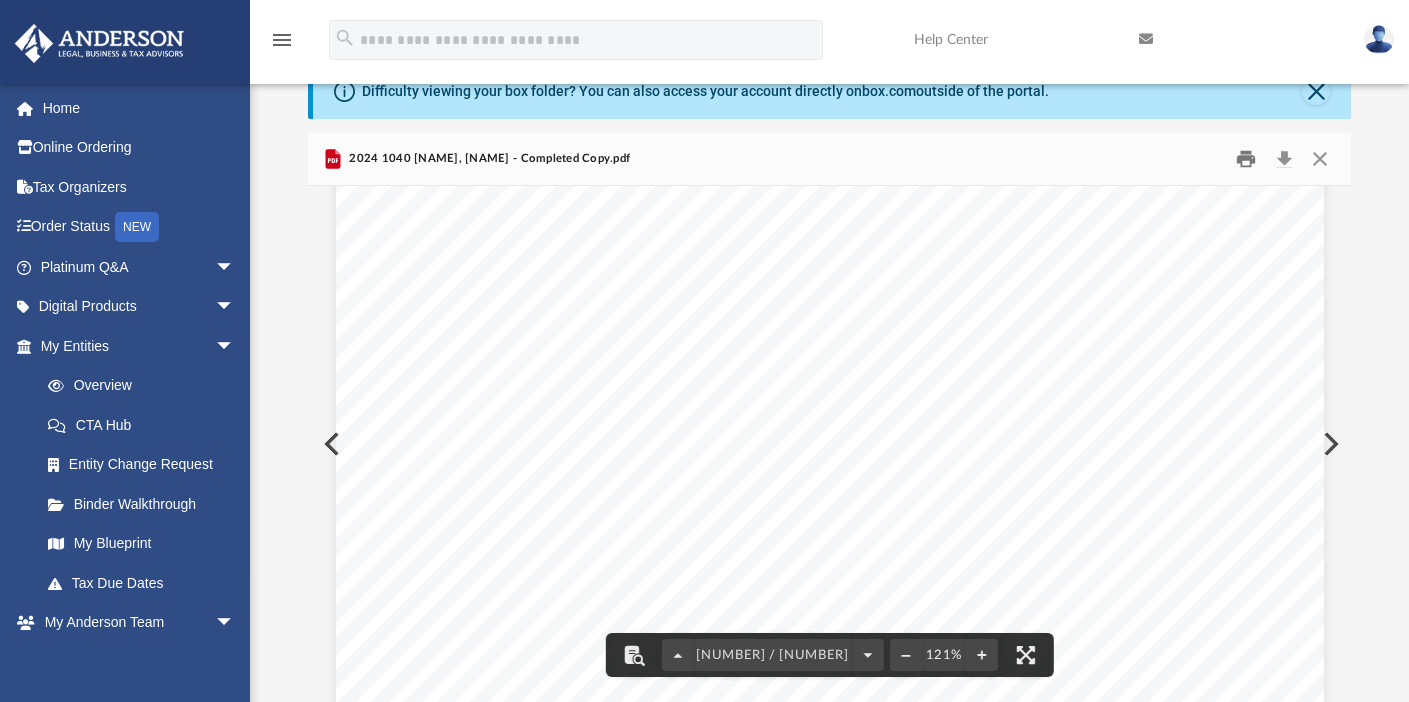 click at bounding box center [1247, 159] 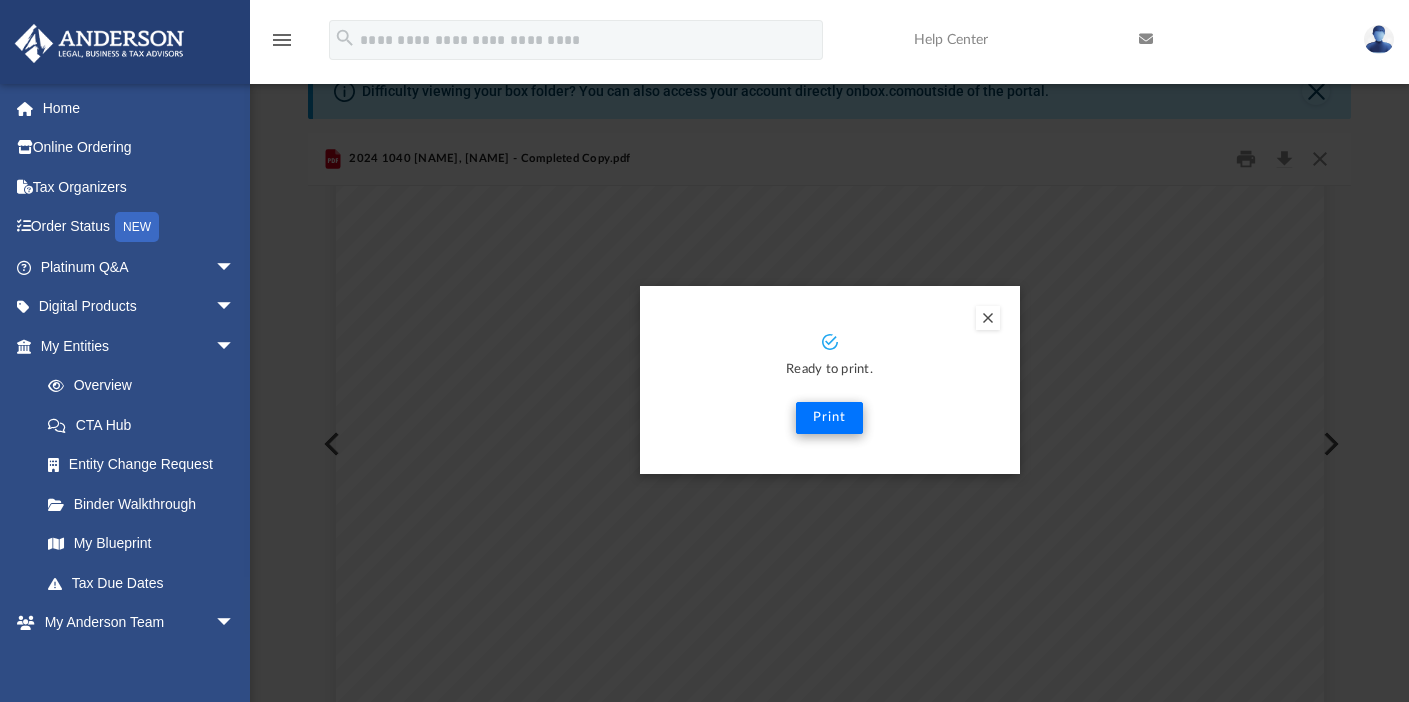 click on "Print" at bounding box center (829, 418) 